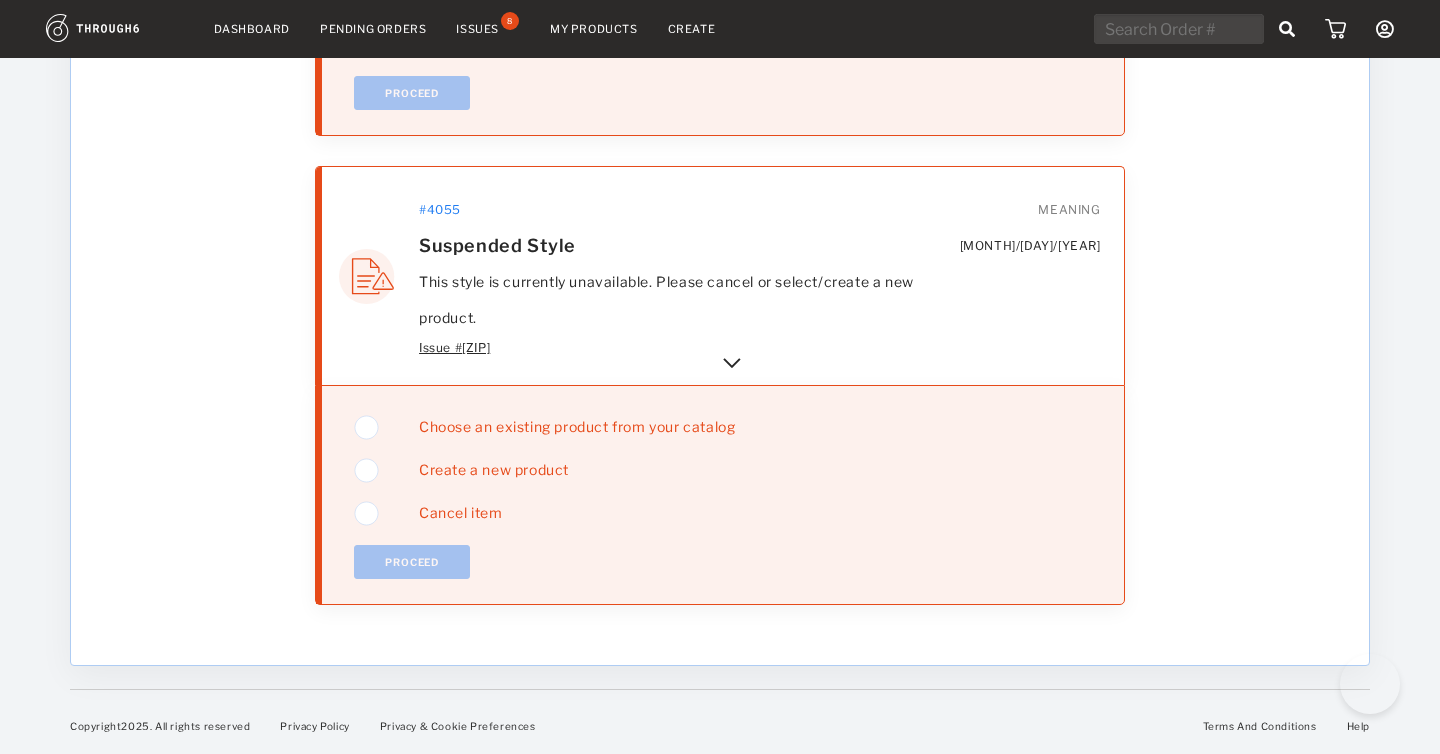 scroll, scrollTop: 3419, scrollLeft: 0, axis: vertical 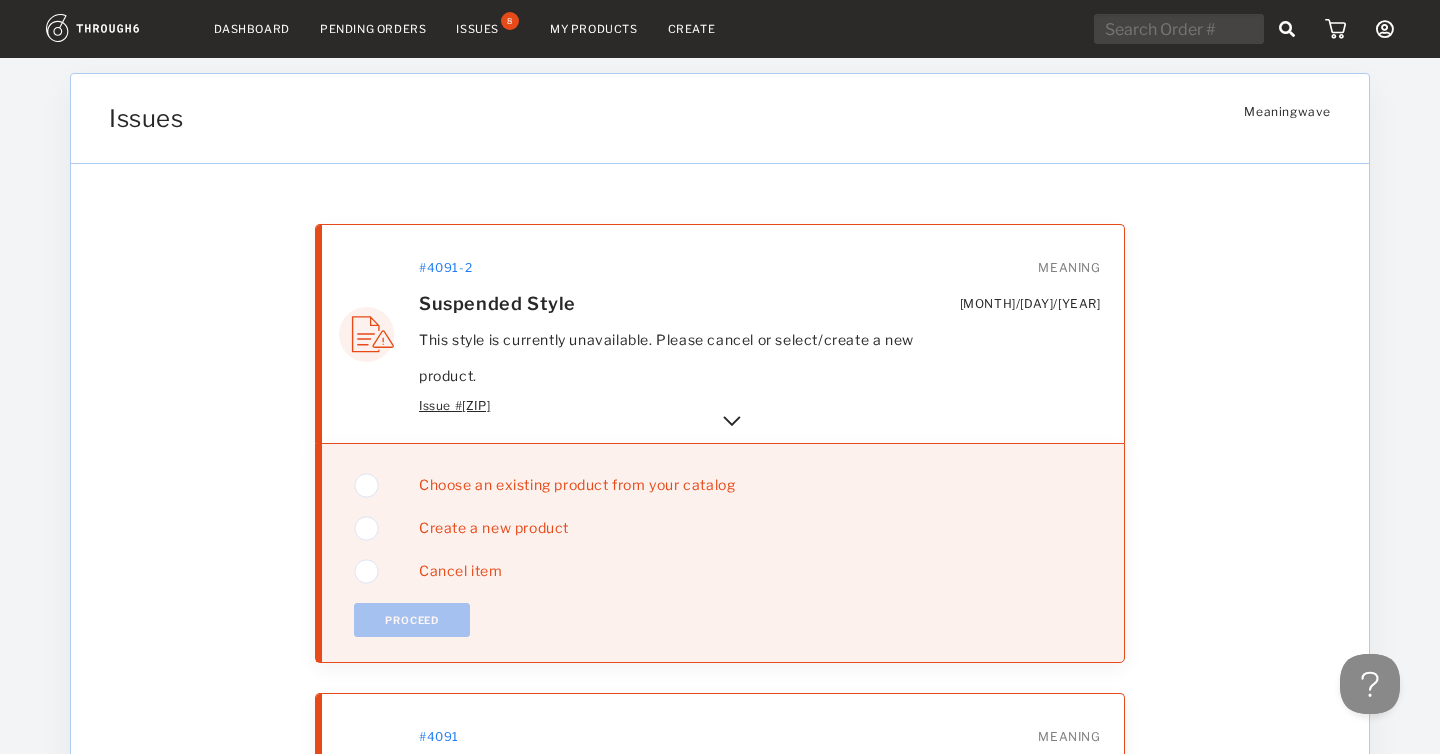 click at bounding box center (1179, 29) 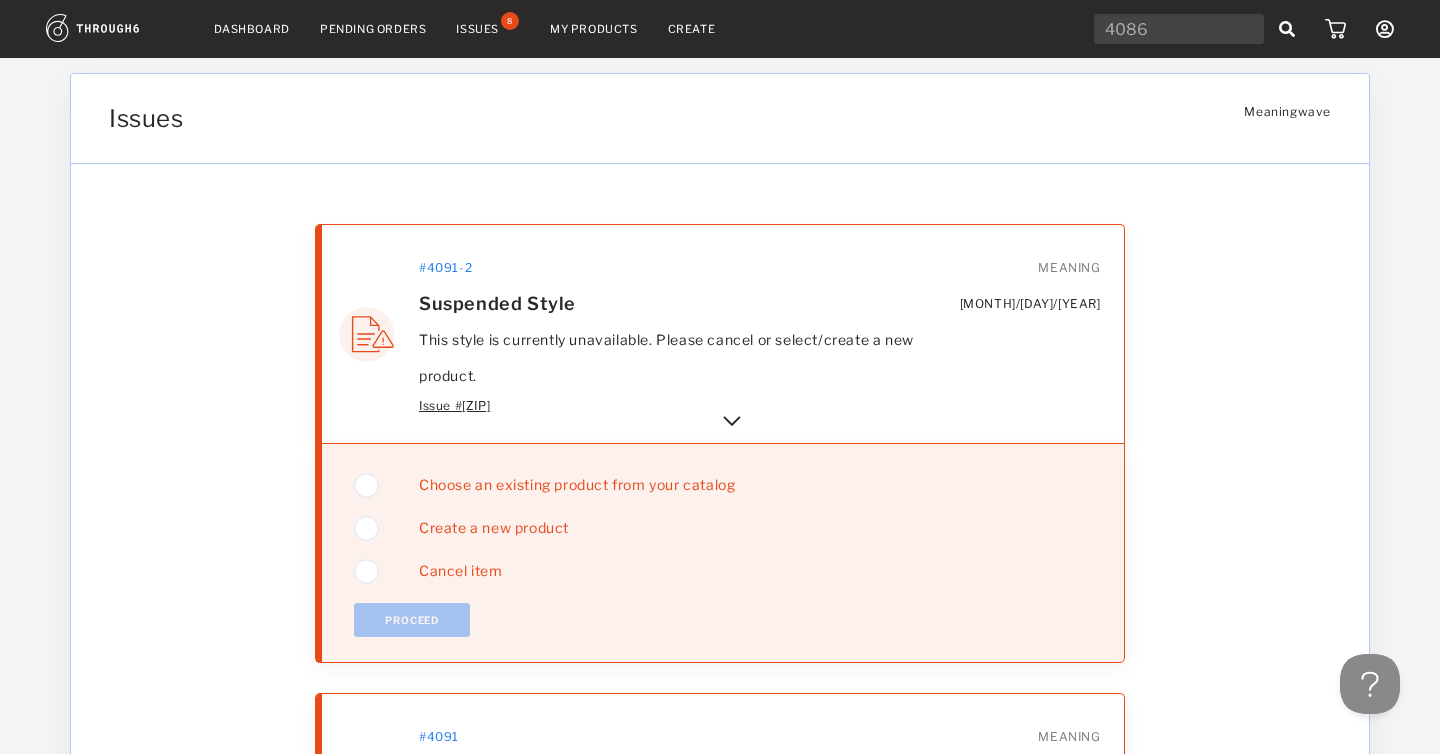 type on "4086" 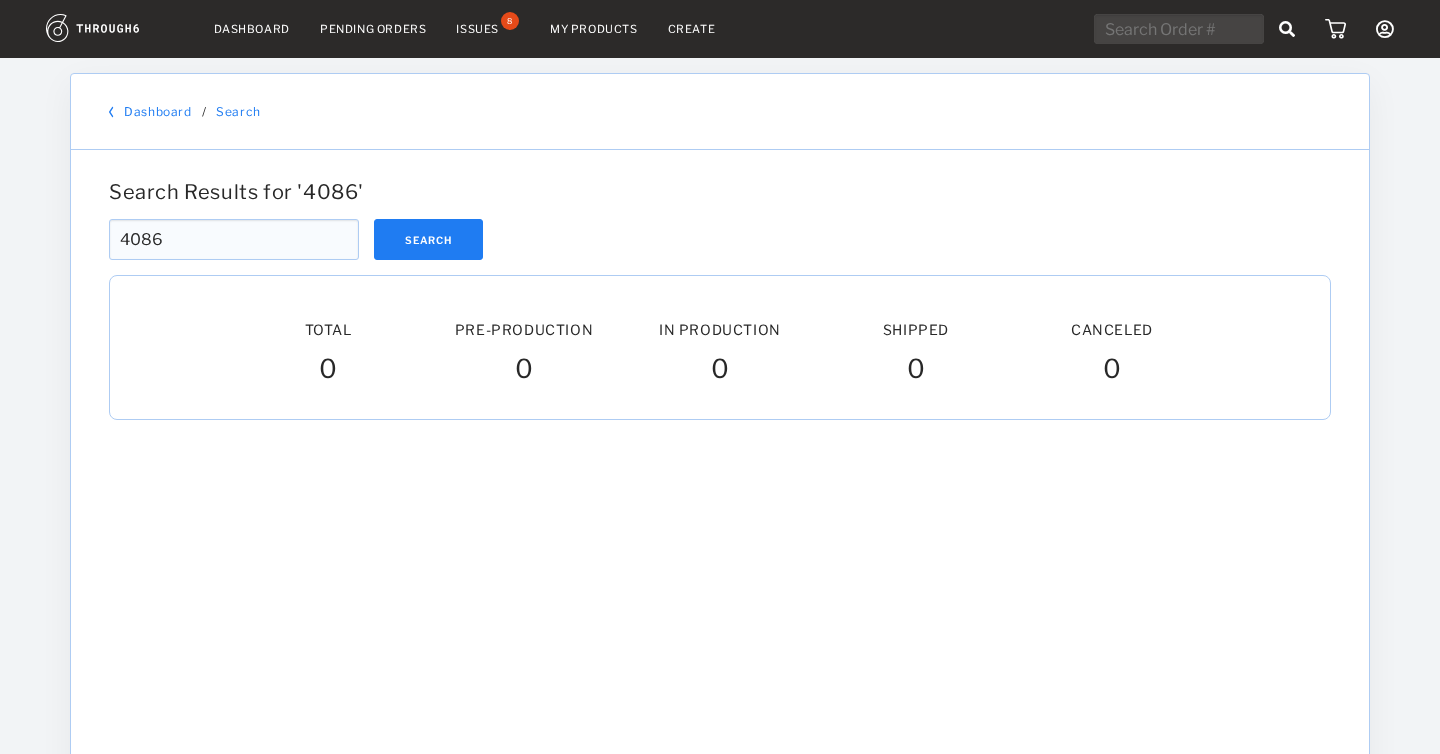 click on "Search" at bounding box center [428, 239] 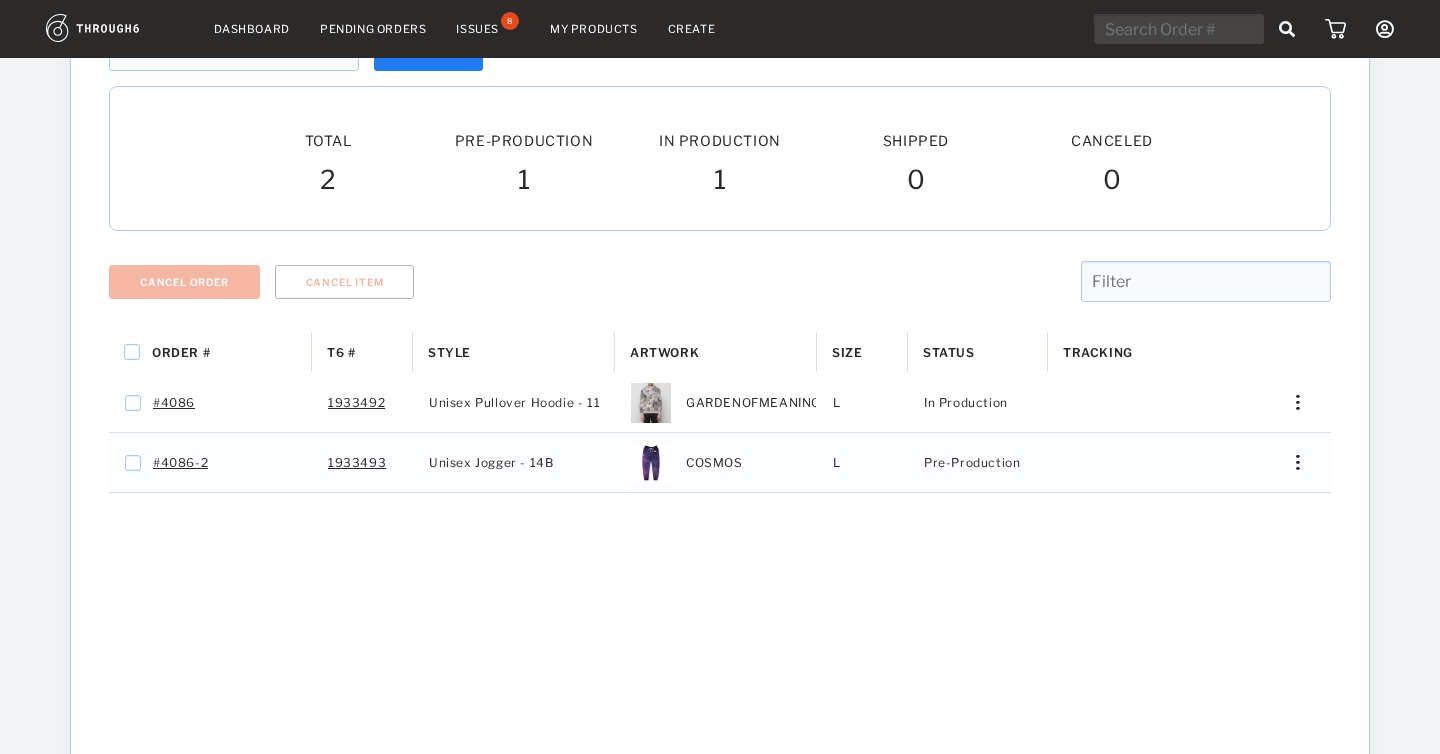 scroll, scrollTop: 189, scrollLeft: 0, axis: vertical 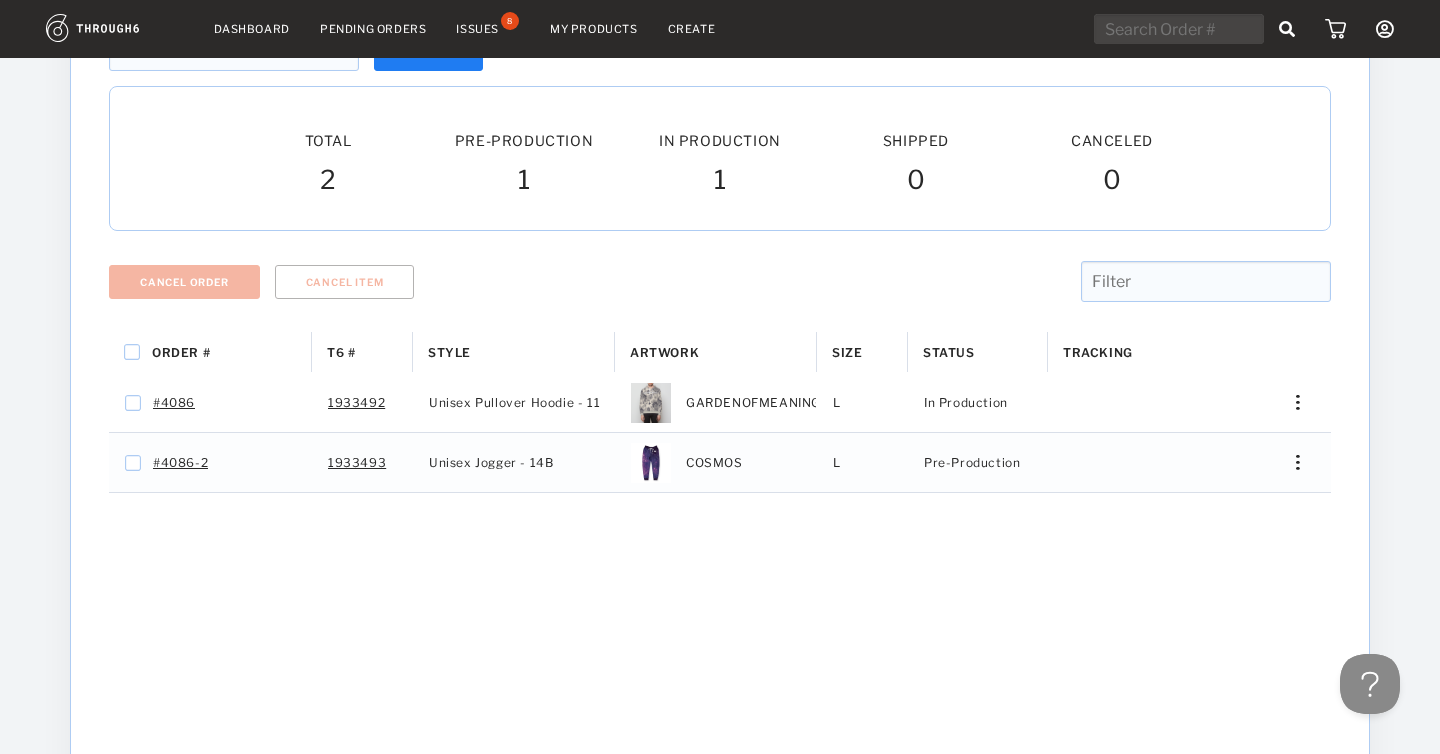drag, startPoint x: 430, startPoint y: 402, endPoint x: 542, endPoint y: 351, distance: 123.065025 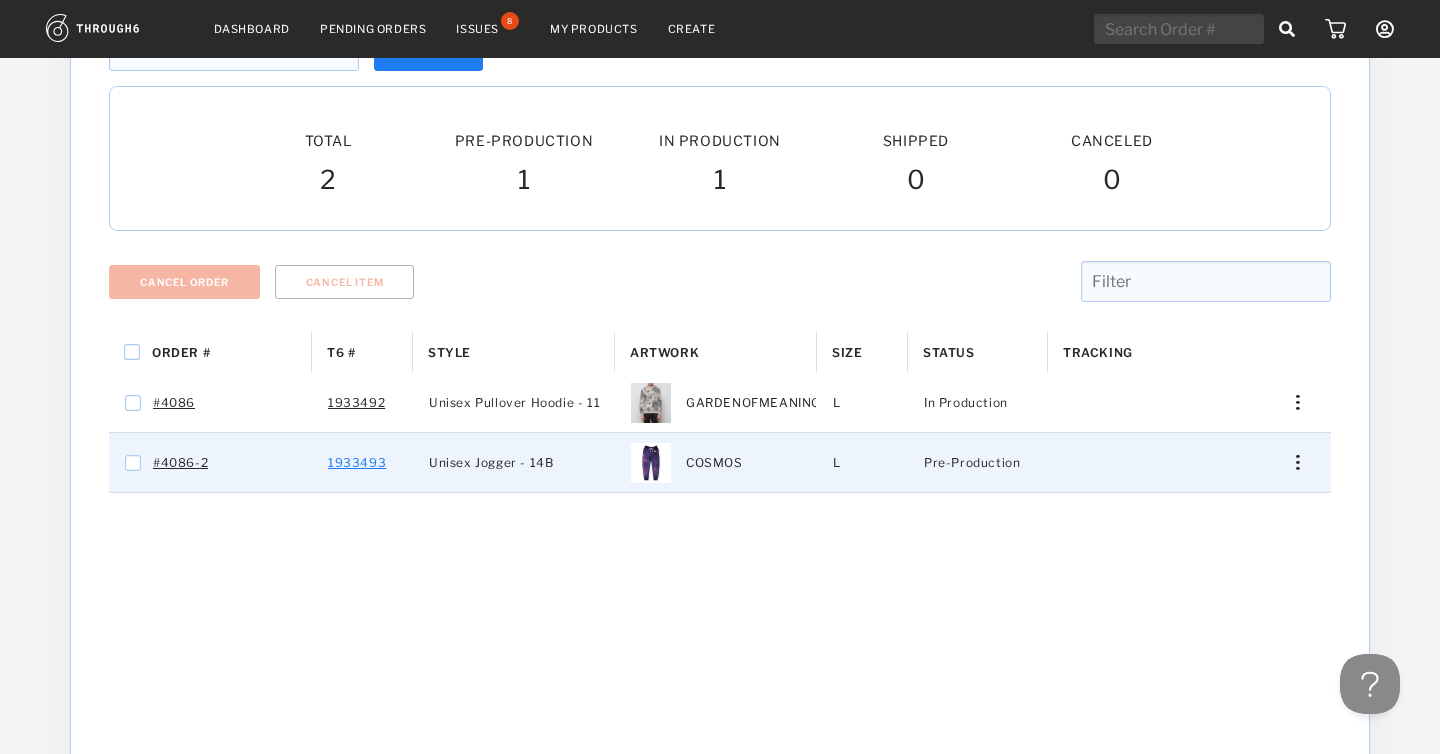 click on "1933493" at bounding box center (357, 463) 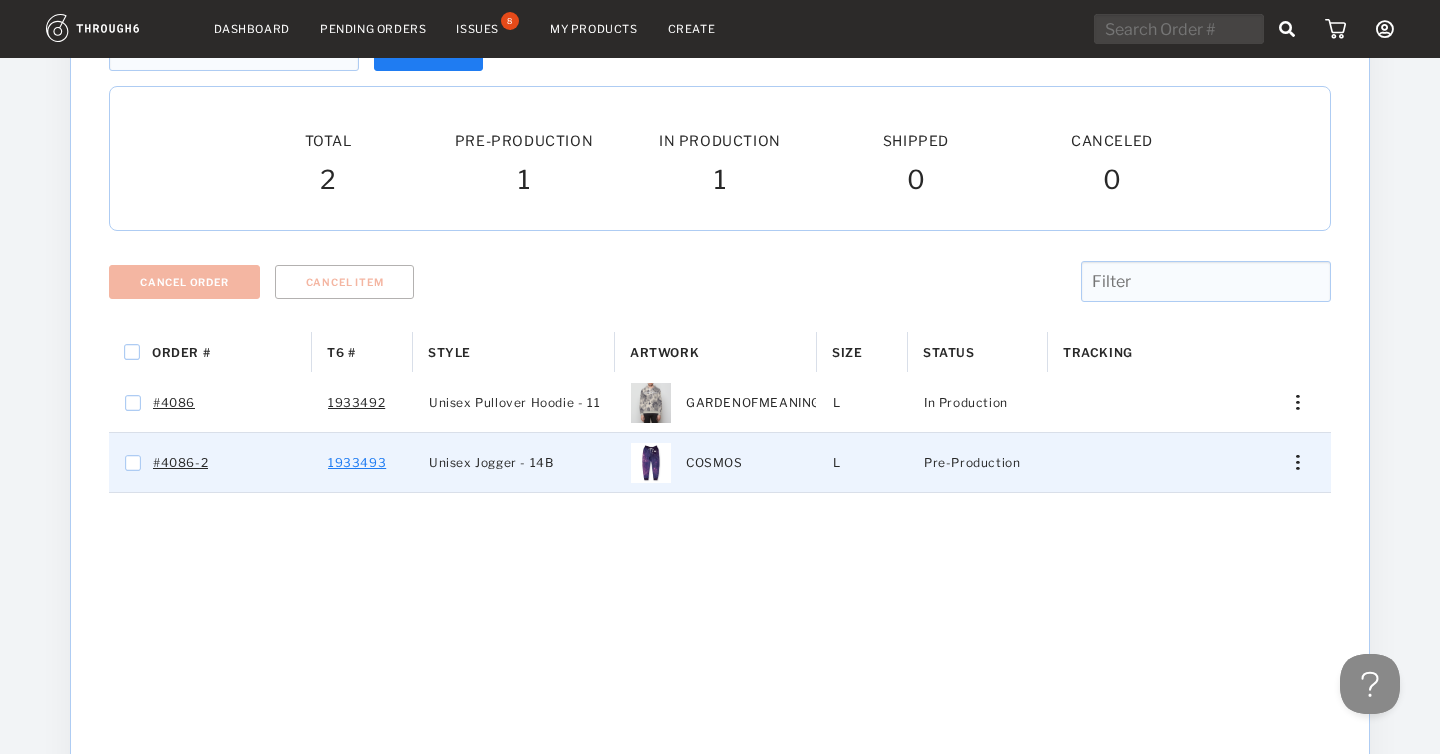 checkbox on "false" 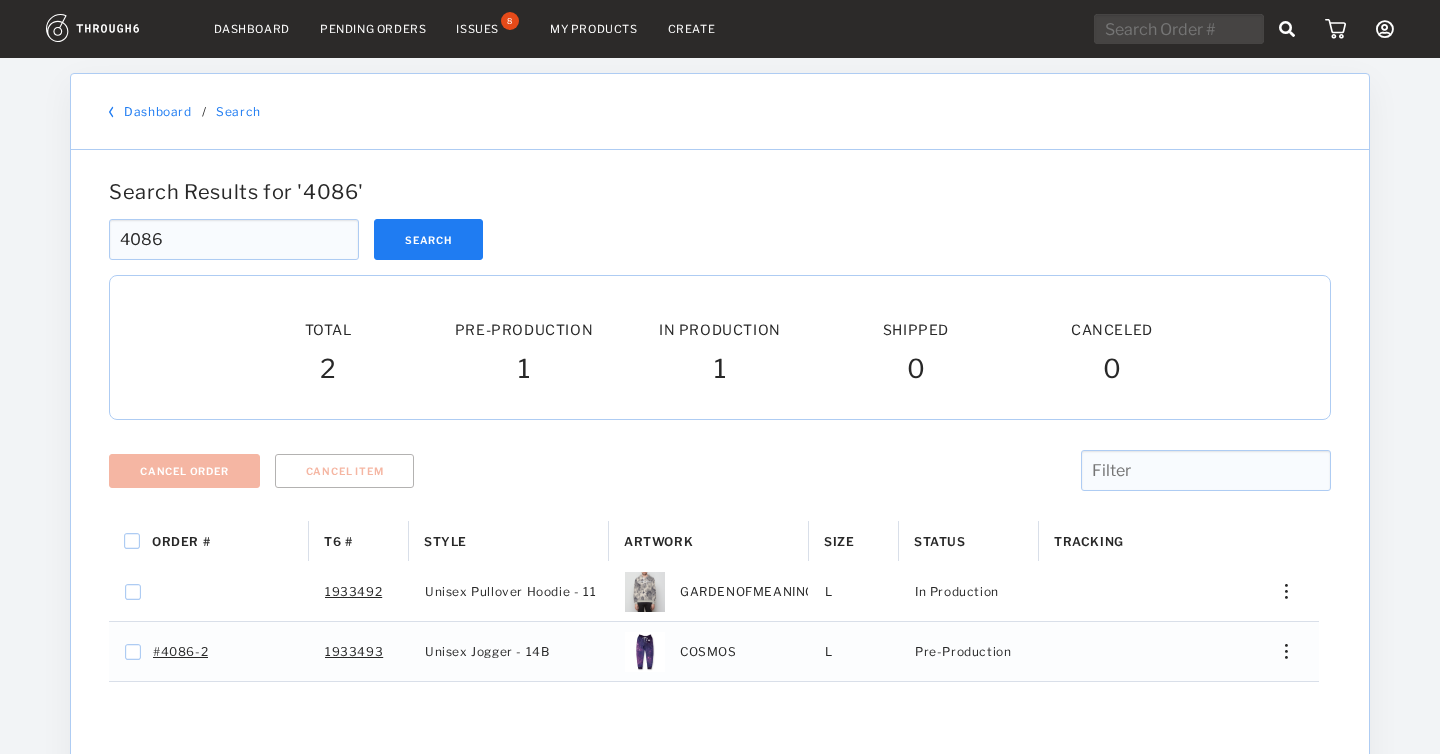 scroll, scrollTop: 0, scrollLeft: 0, axis: both 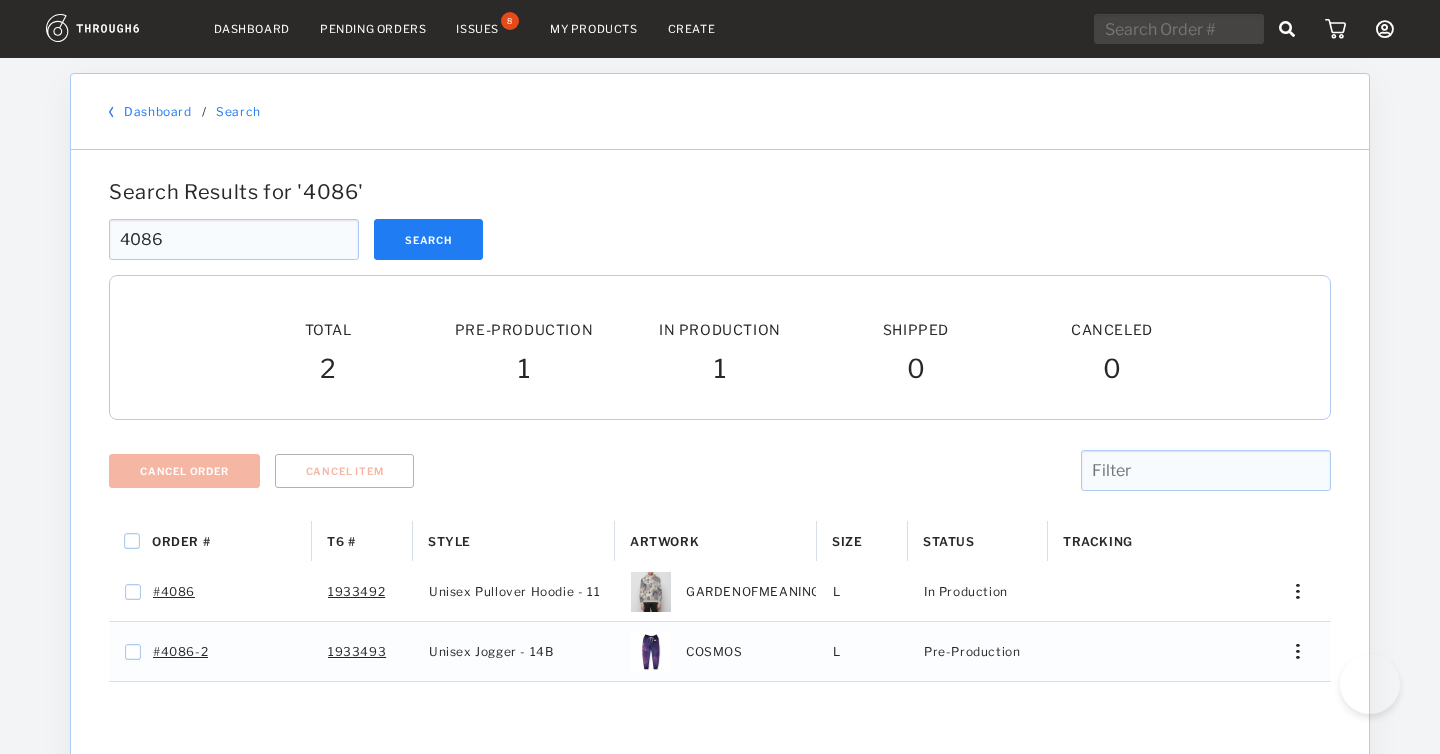 click on "Dashboard" at bounding box center (252, 29) 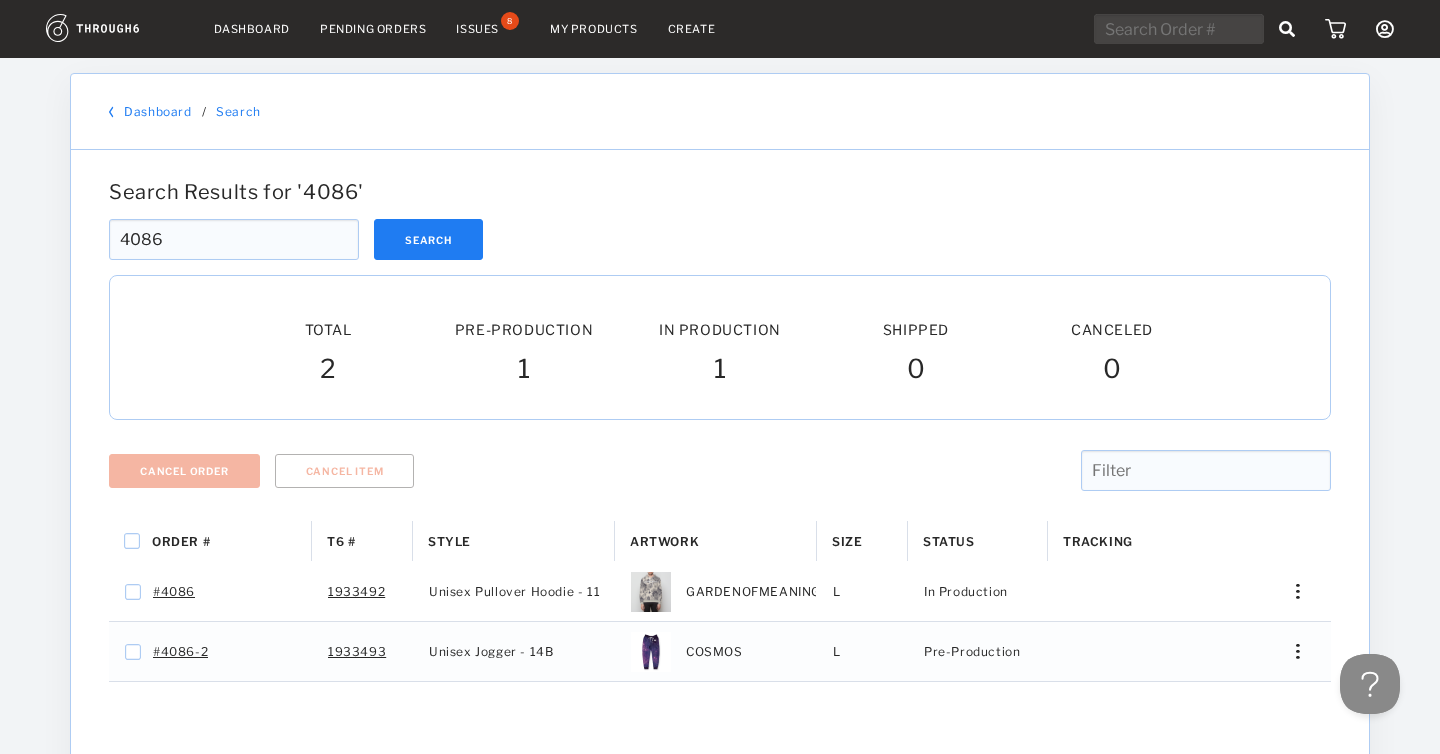 scroll, scrollTop: 0, scrollLeft: 0, axis: both 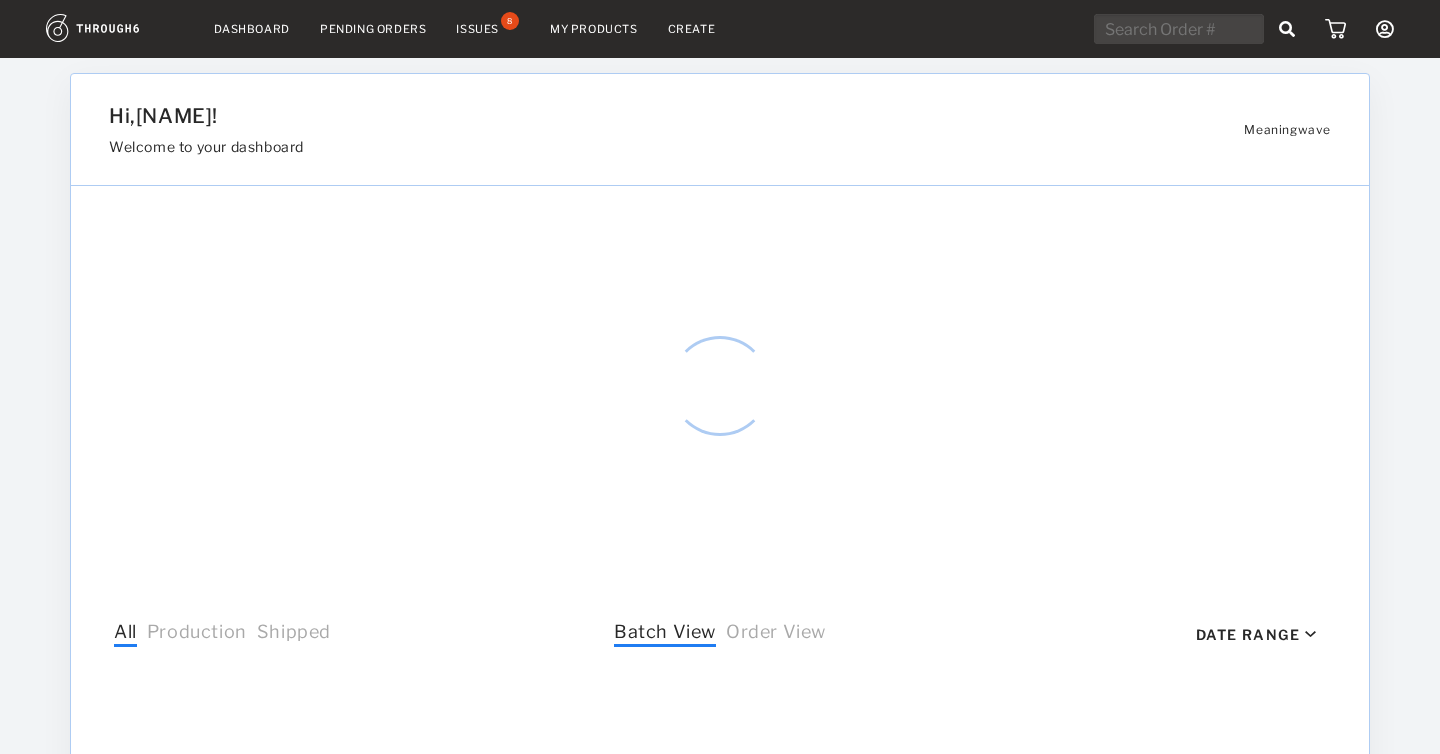 select on "6" 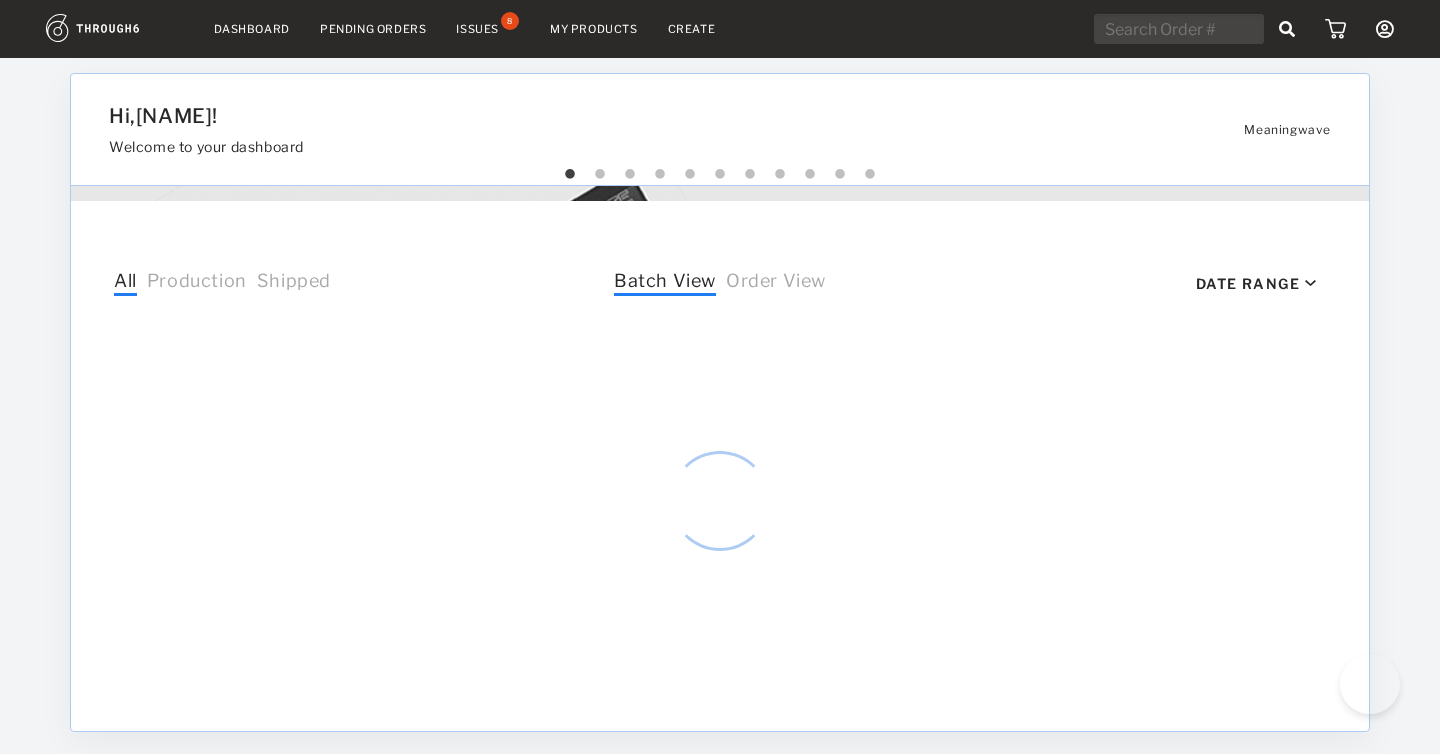 scroll, scrollTop: 0, scrollLeft: 0, axis: both 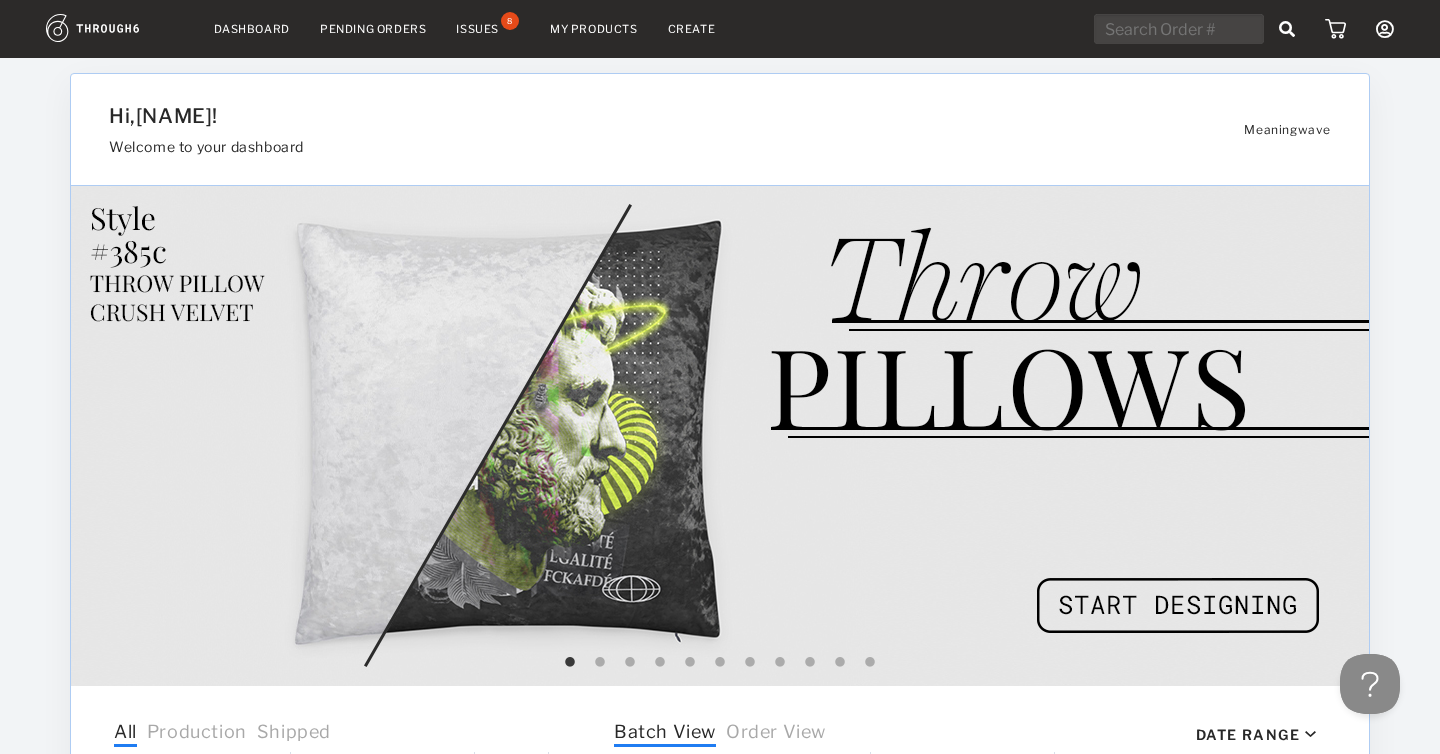 click on "My Products" at bounding box center [594, 29] 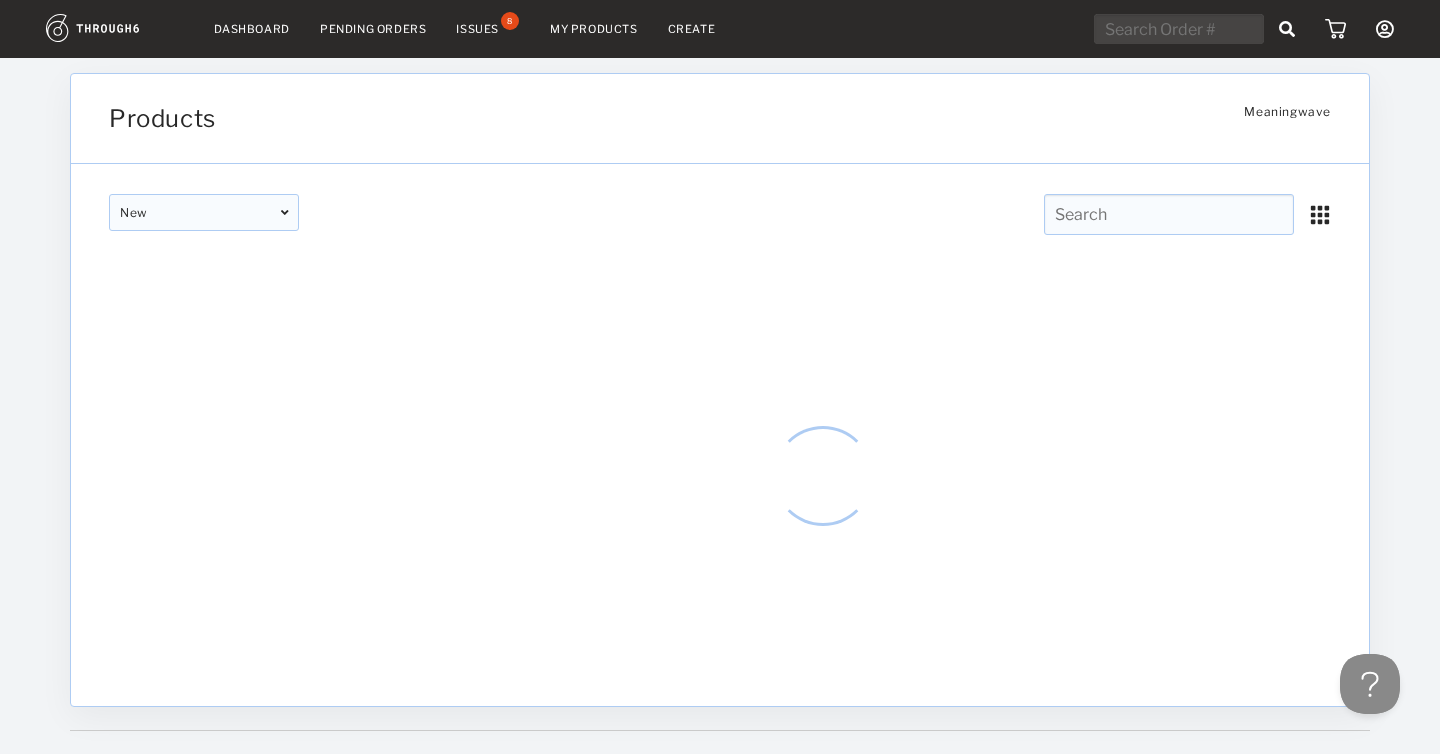 scroll, scrollTop: 0, scrollLeft: 0, axis: both 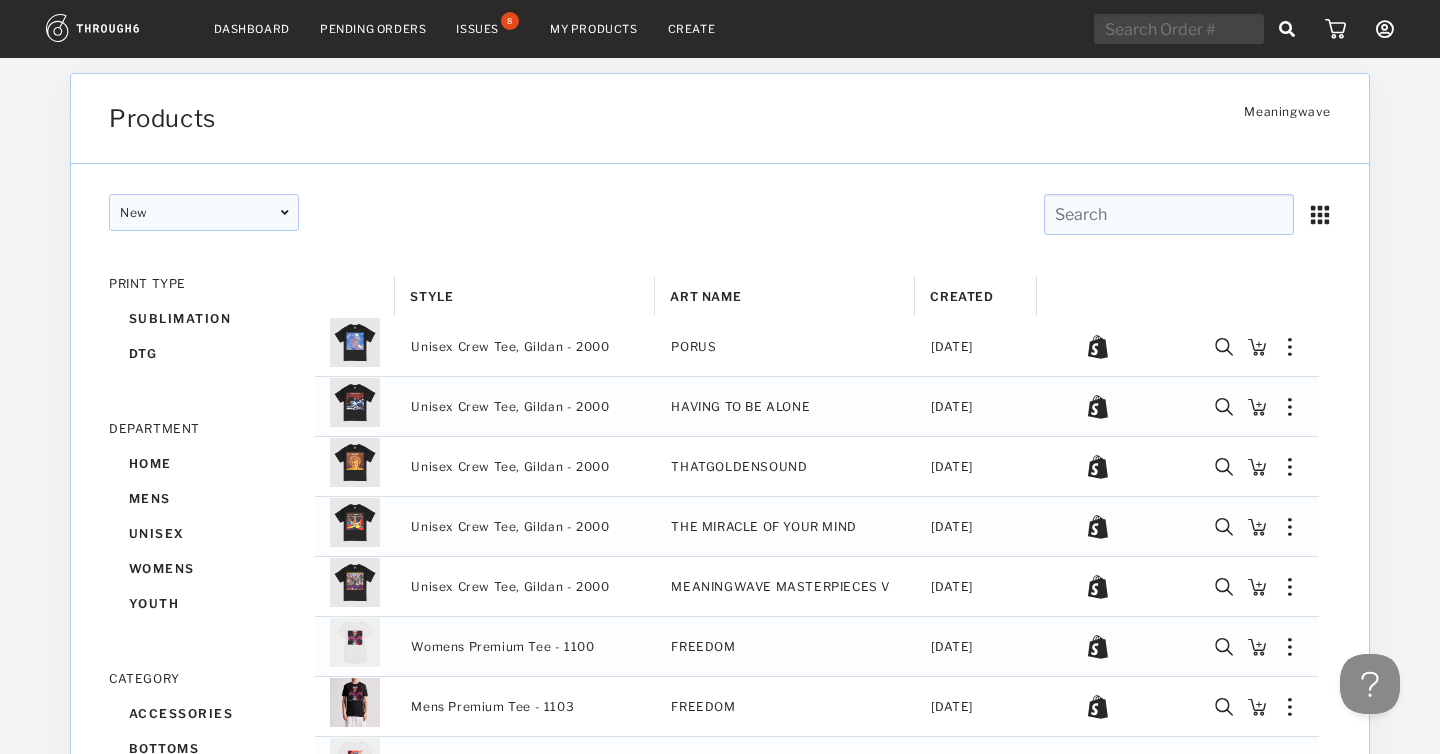 click at bounding box center [1169, 214] 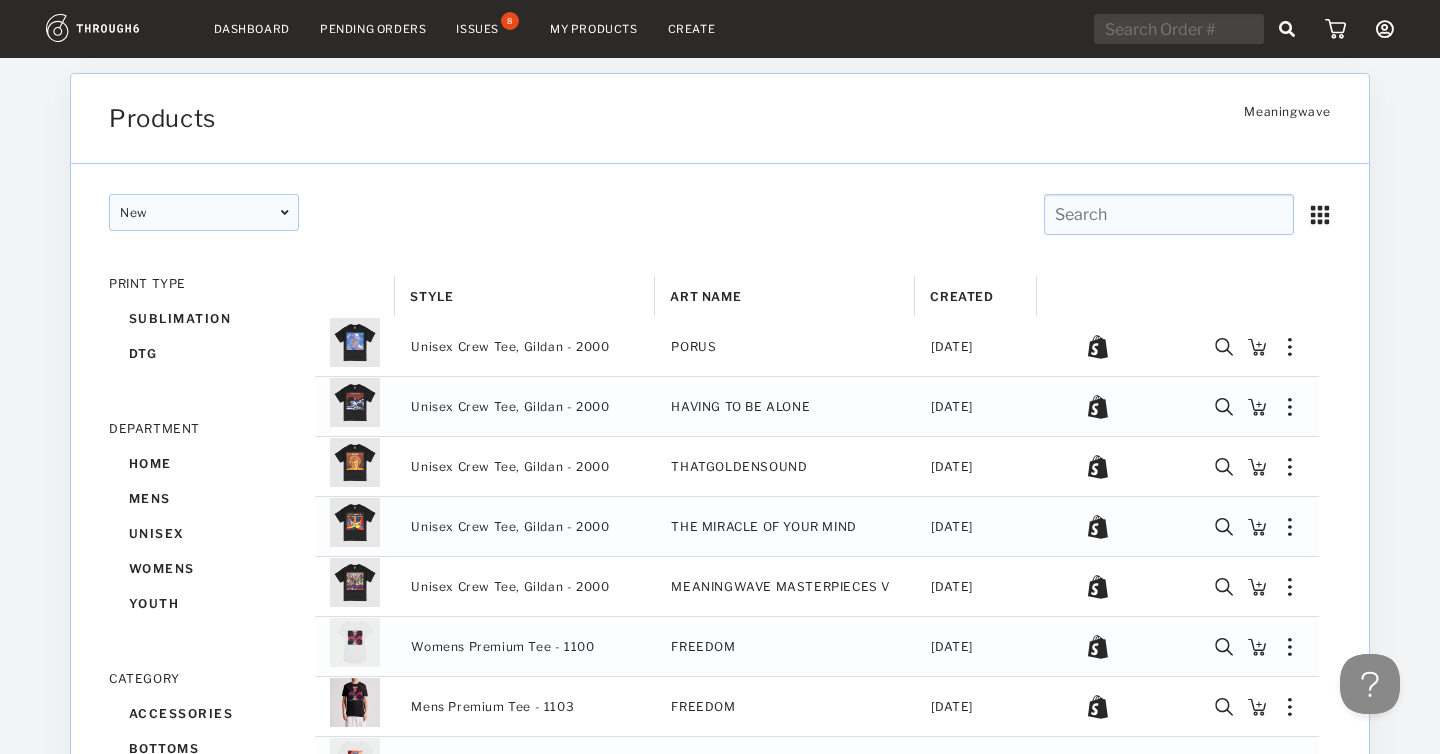 click on "New New Popular New Popular" at bounding box center [720, 220] 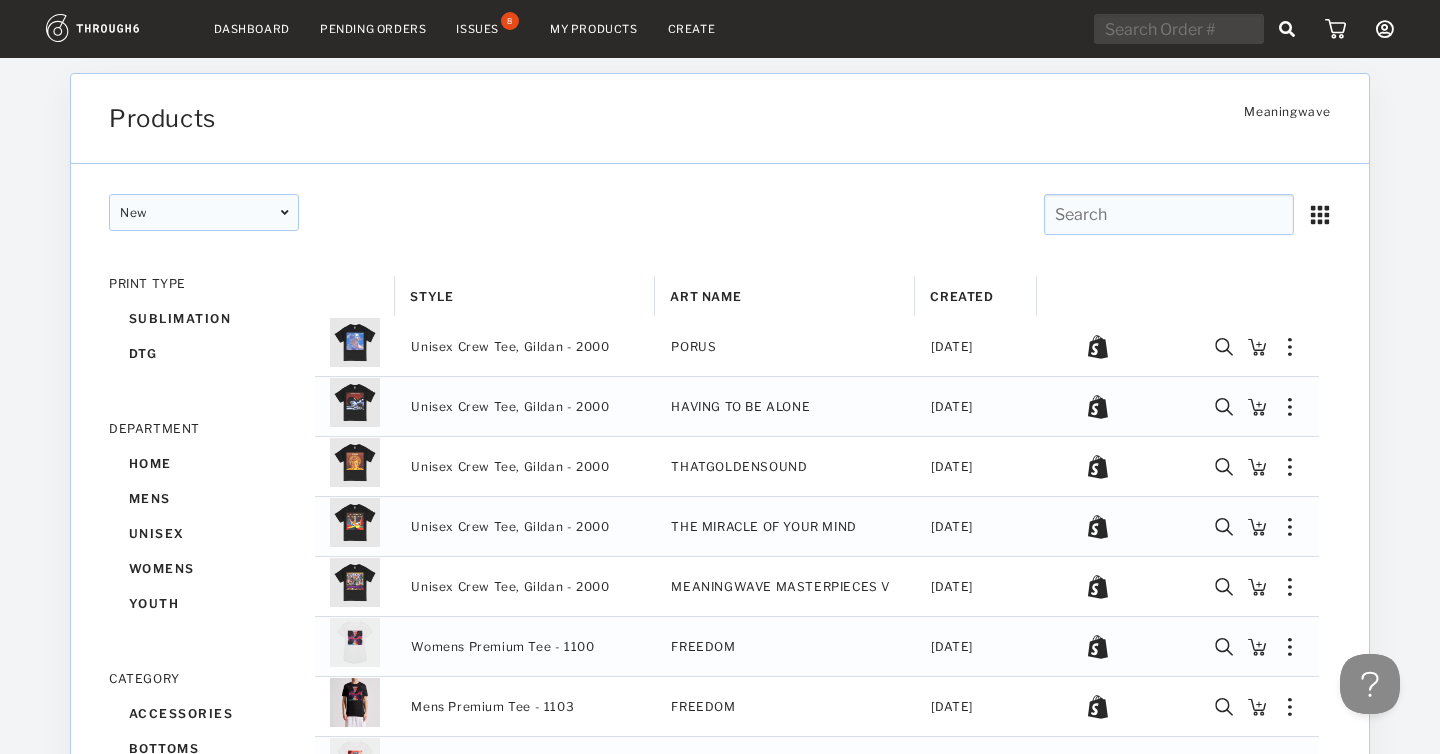 click on "Dashboard   Pending Orders Issues 8 My Products Create  My Account  Create New Brand  Users  Brand Settings Payment History  Sign Out" at bounding box center [720, 29] 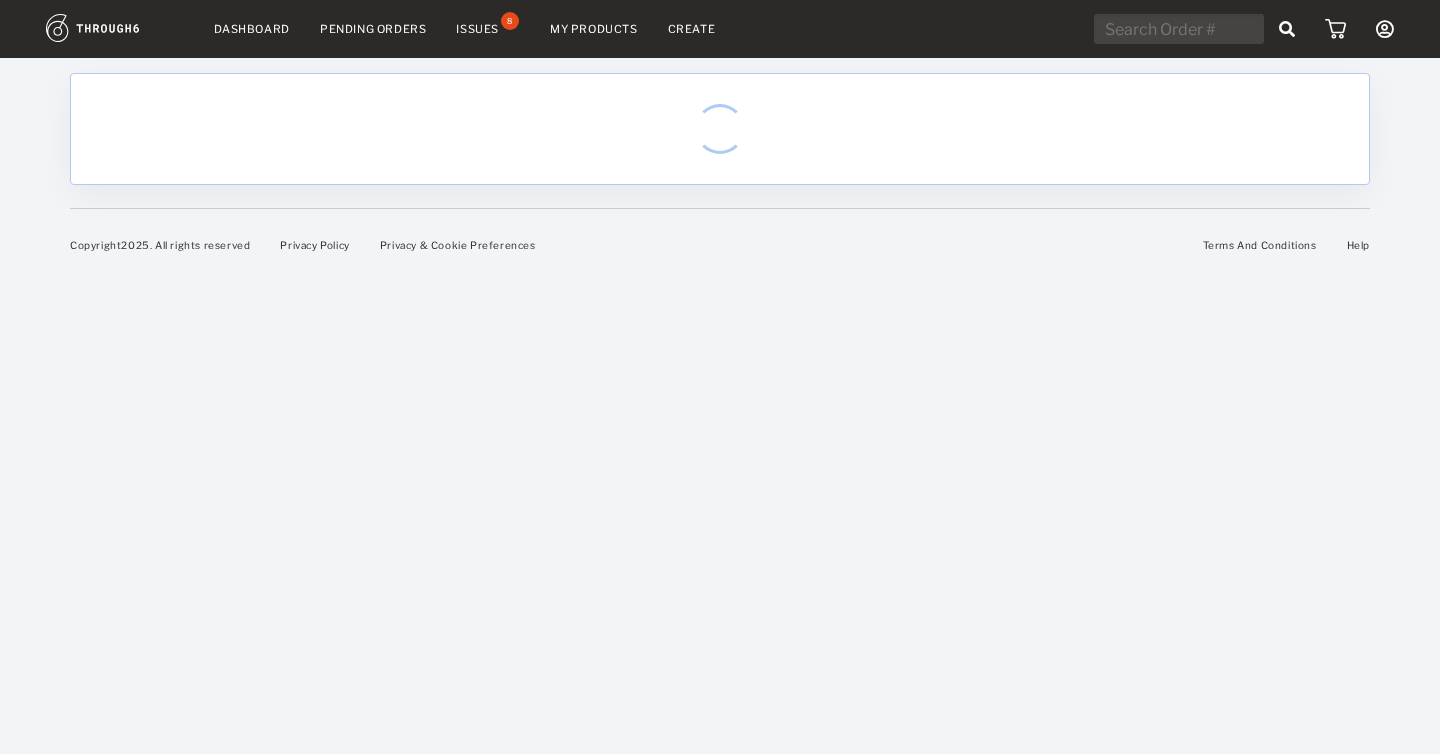 scroll, scrollTop: 0, scrollLeft: 0, axis: both 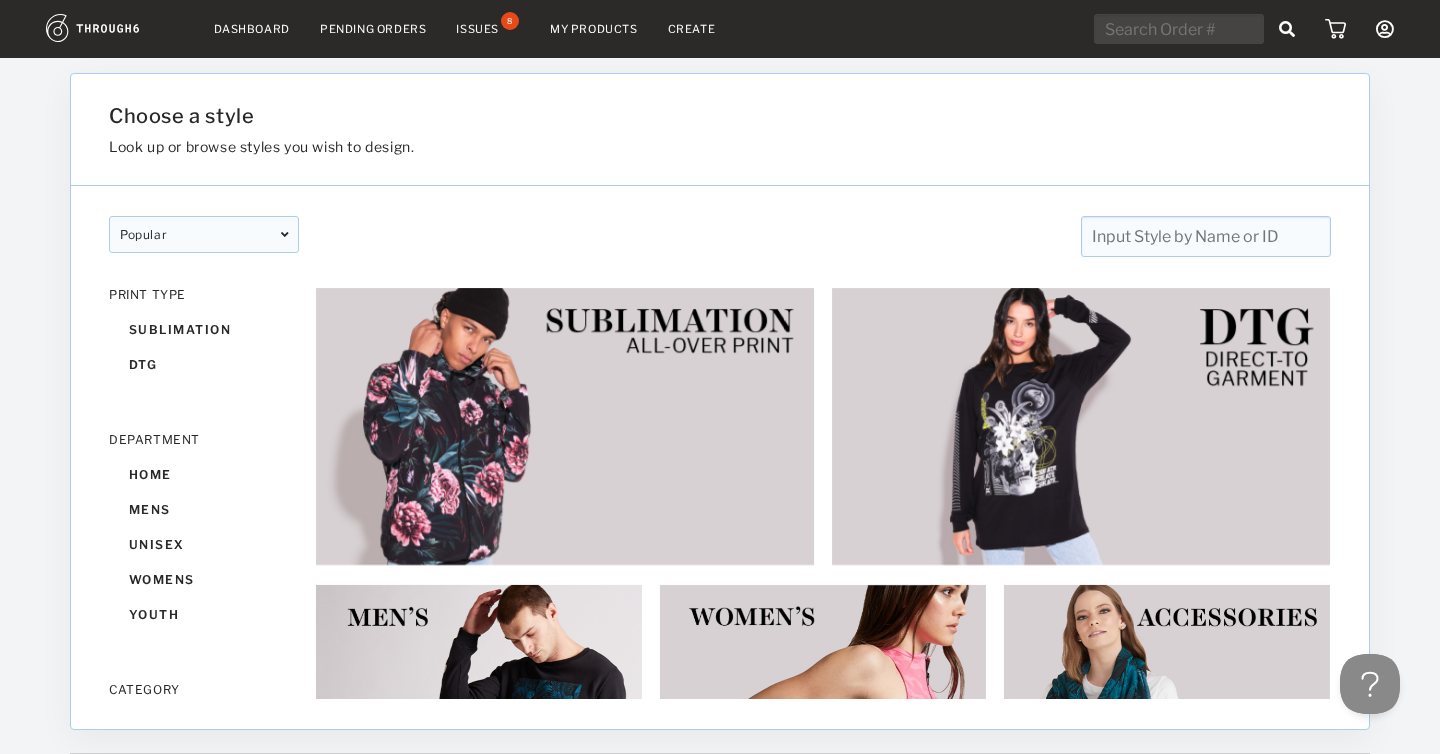 click at bounding box center [1206, 236] 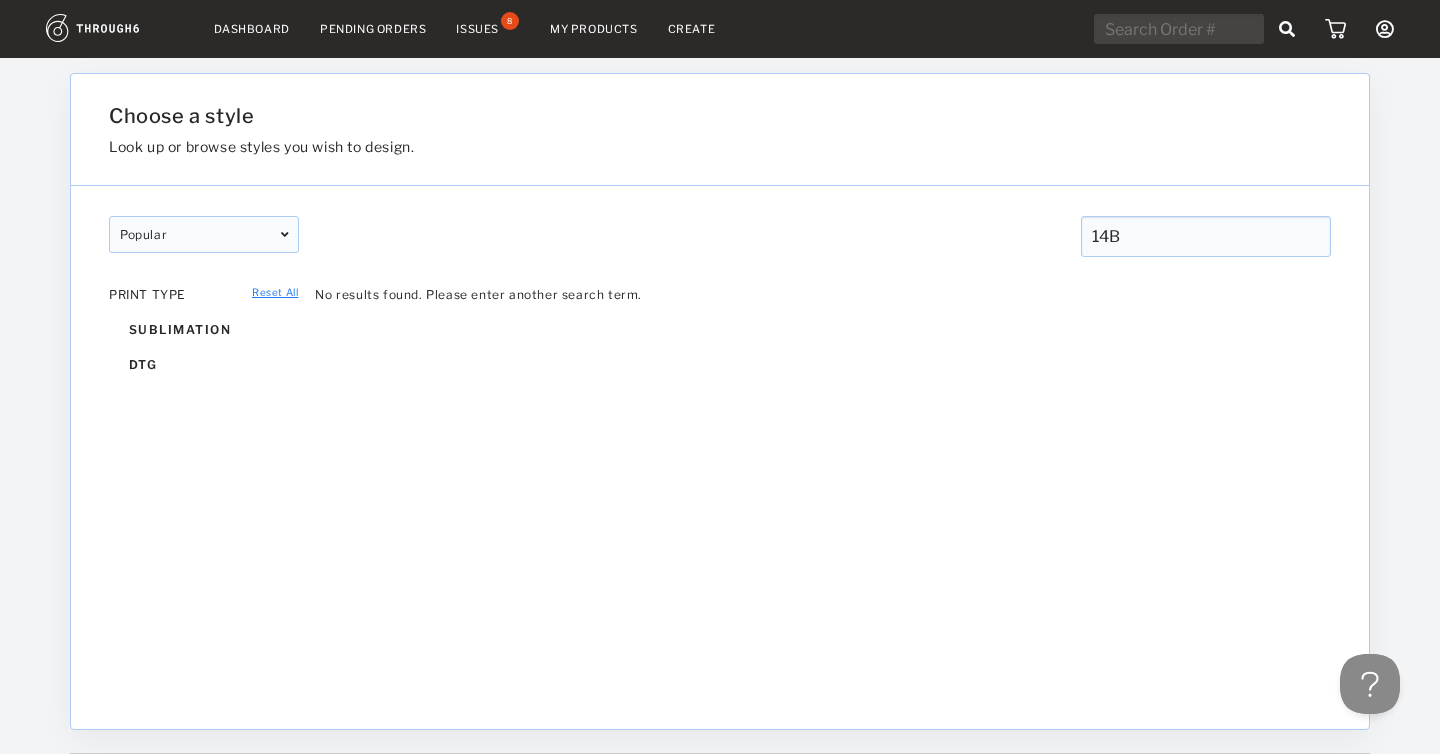 click on "14B" at bounding box center (1206, 236) 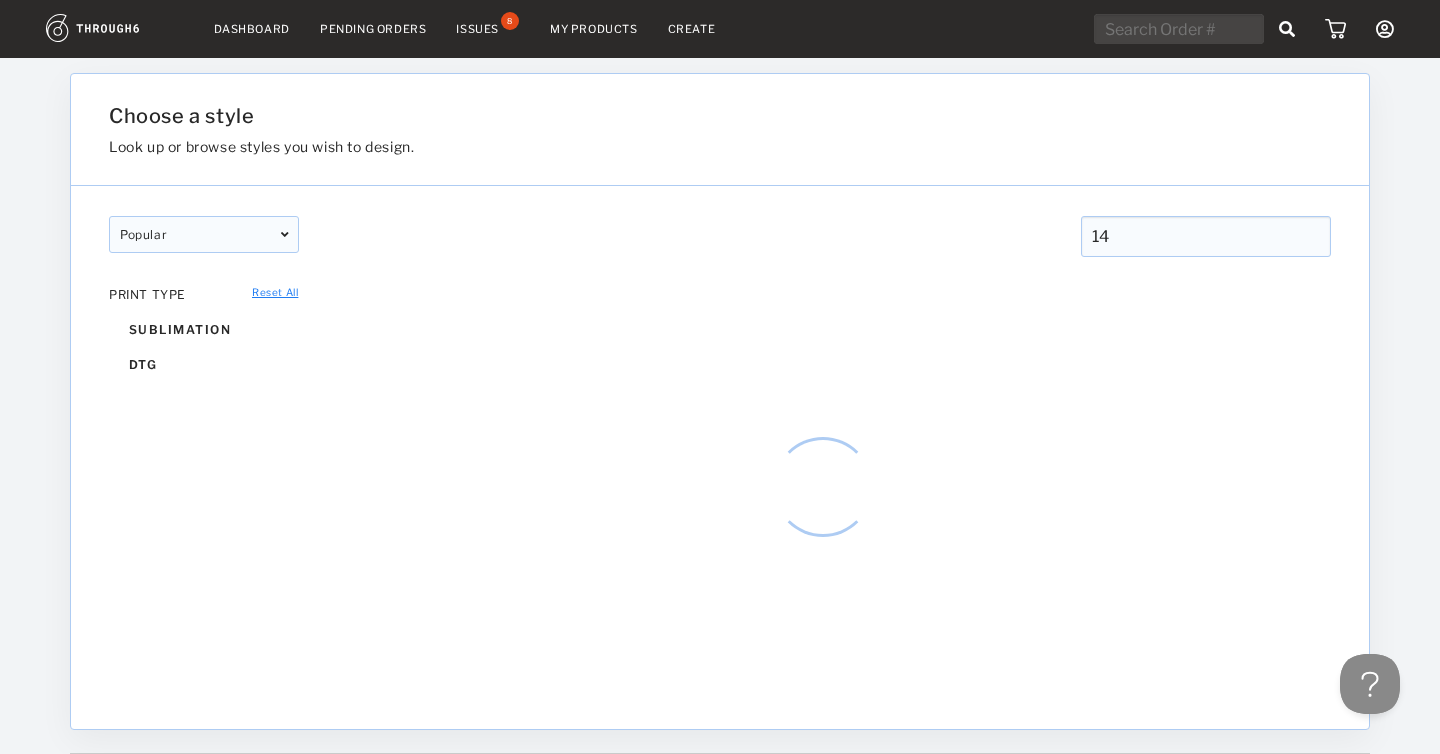 type on "14" 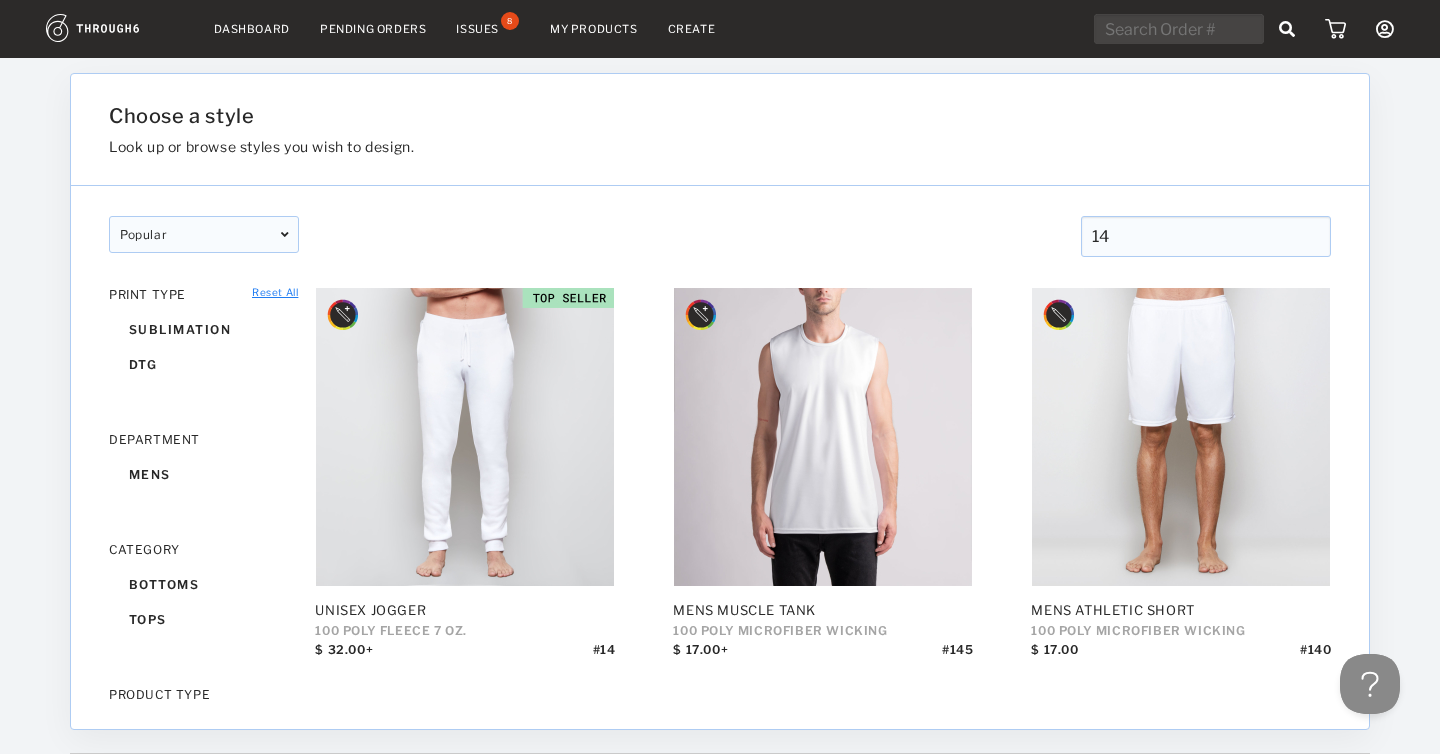 scroll, scrollTop: 88, scrollLeft: 0, axis: vertical 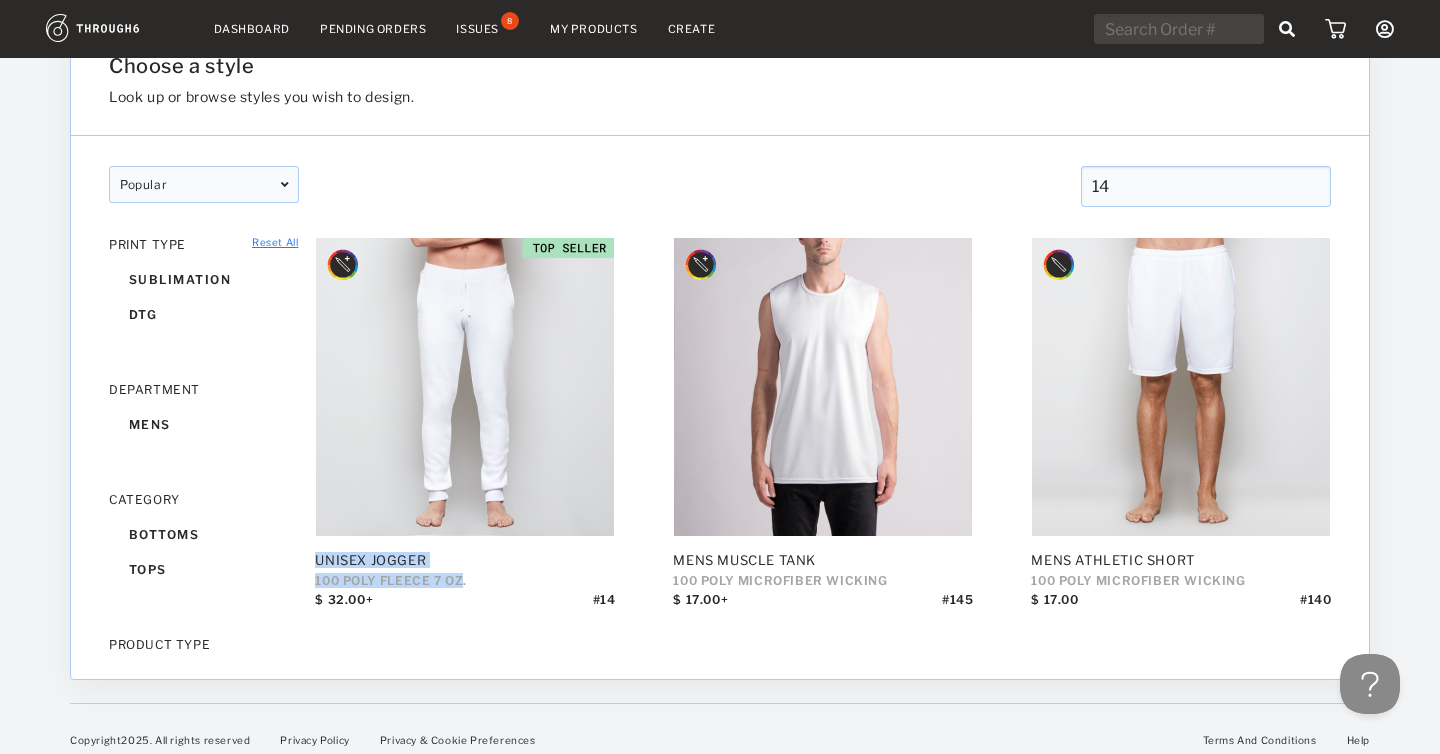 drag, startPoint x: 312, startPoint y: 579, endPoint x: 463, endPoint y: 580, distance: 151.00331 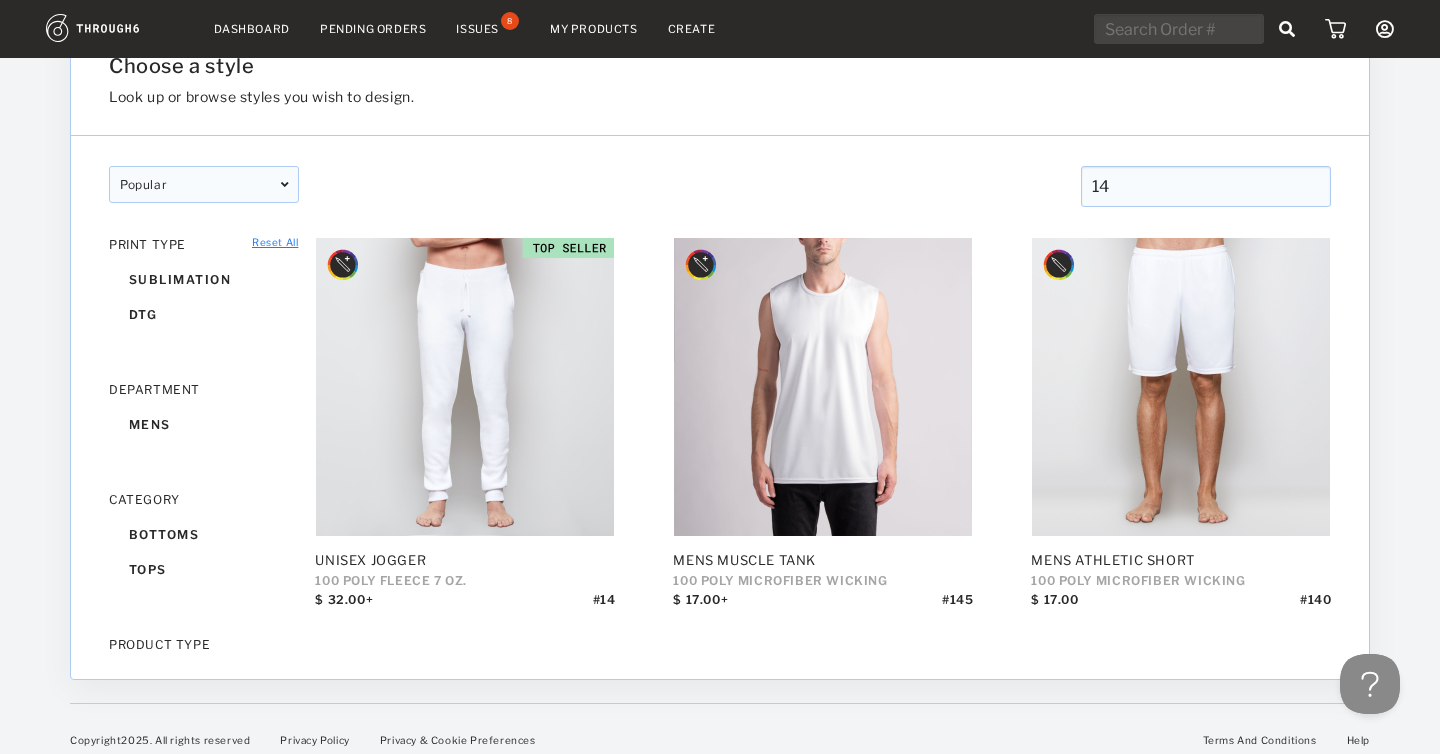 click on "Unisex Jogger 100 POLY FLEECE 7 oz. $     32.00+ # 14 Mens Muscle Tank 100 POLY MICROFIBER WICKING $     17.00+ # 145 MENS ATHLETIC SHORT 100 POLY MICROFIBER WICKING $     17.00 # 140" at bounding box center [823, 487] 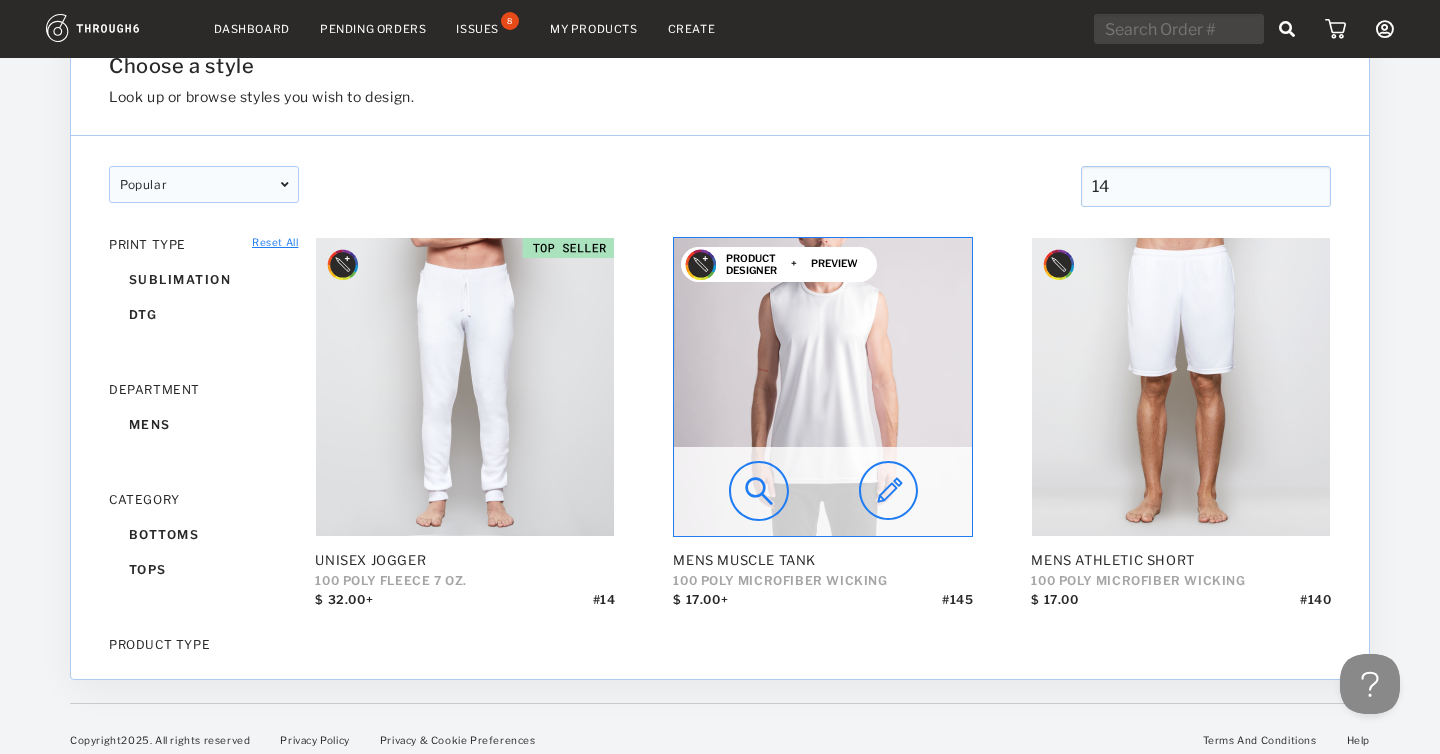 scroll, scrollTop: 0, scrollLeft: 0, axis: both 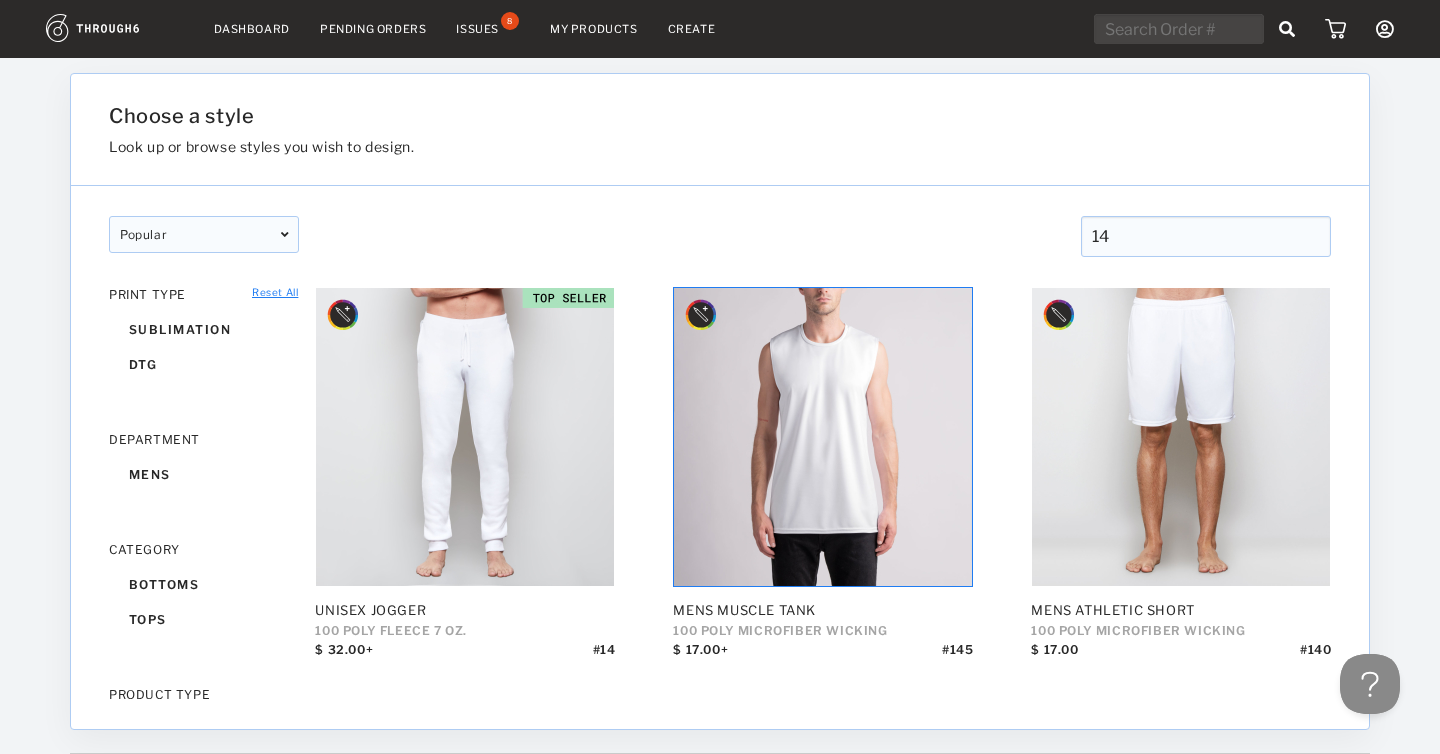 click on "Issues" at bounding box center [477, 29] 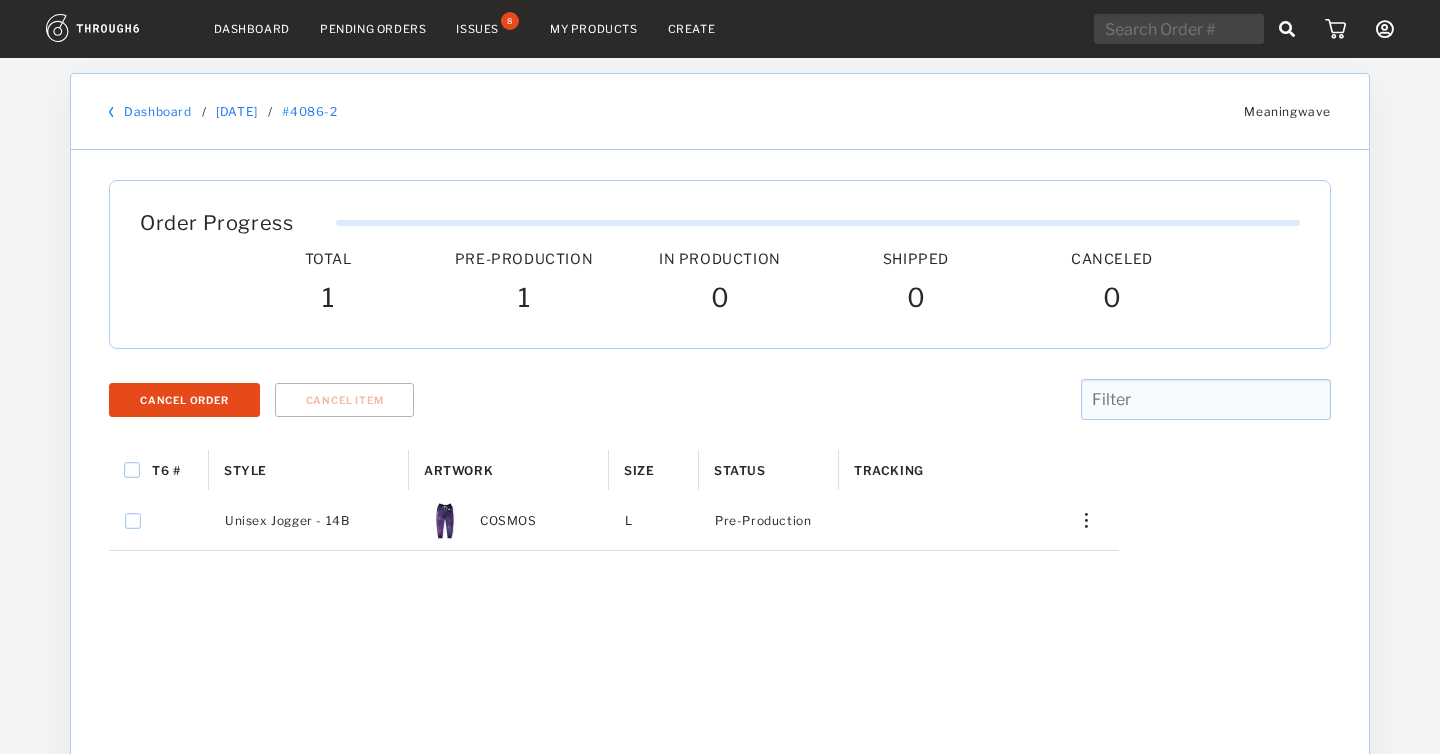 scroll, scrollTop: 0, scrollLeft: 0, axis: both 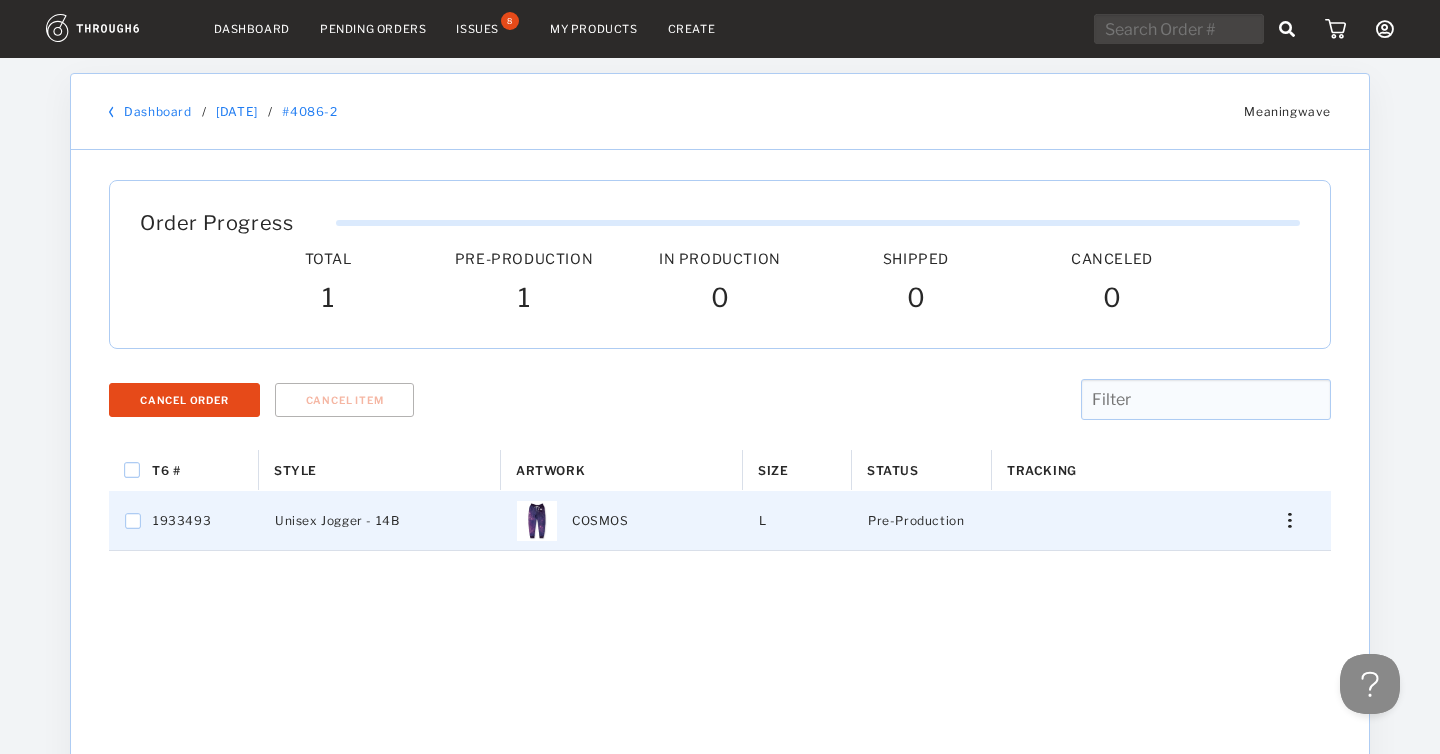 click on "Unisex Jogger - 14B" at bounding box center [337, 521] 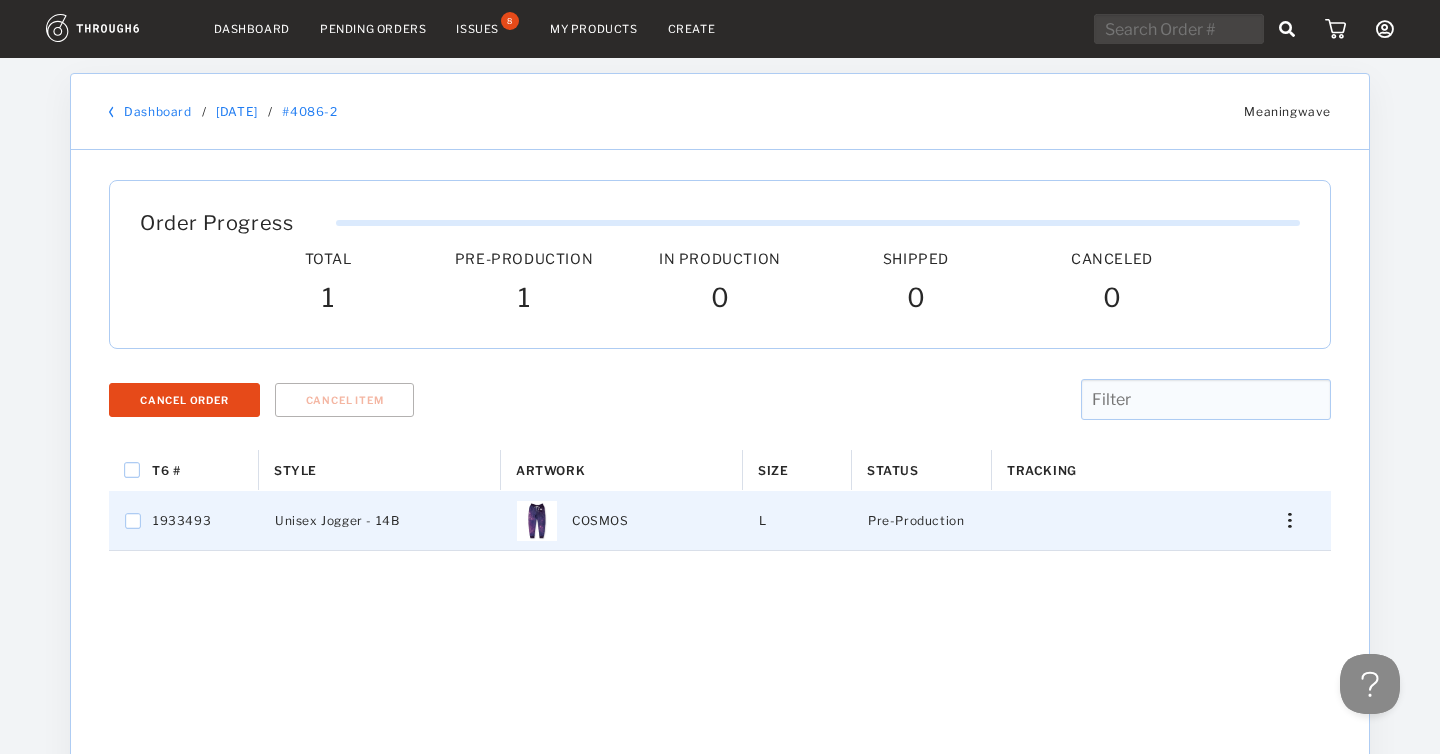 checkbox on "true" 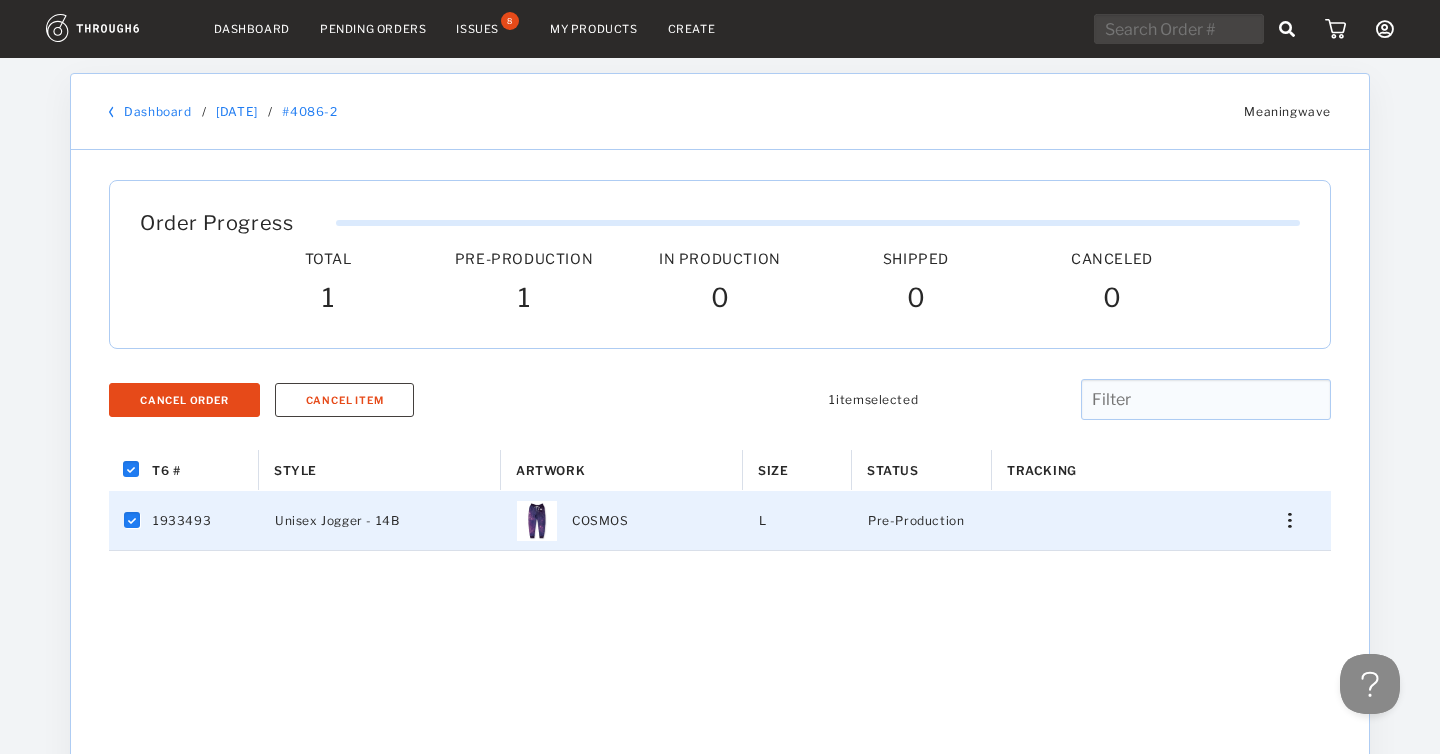 click on "Unisex Jogger - 14B" at bounding box center (337, 521) 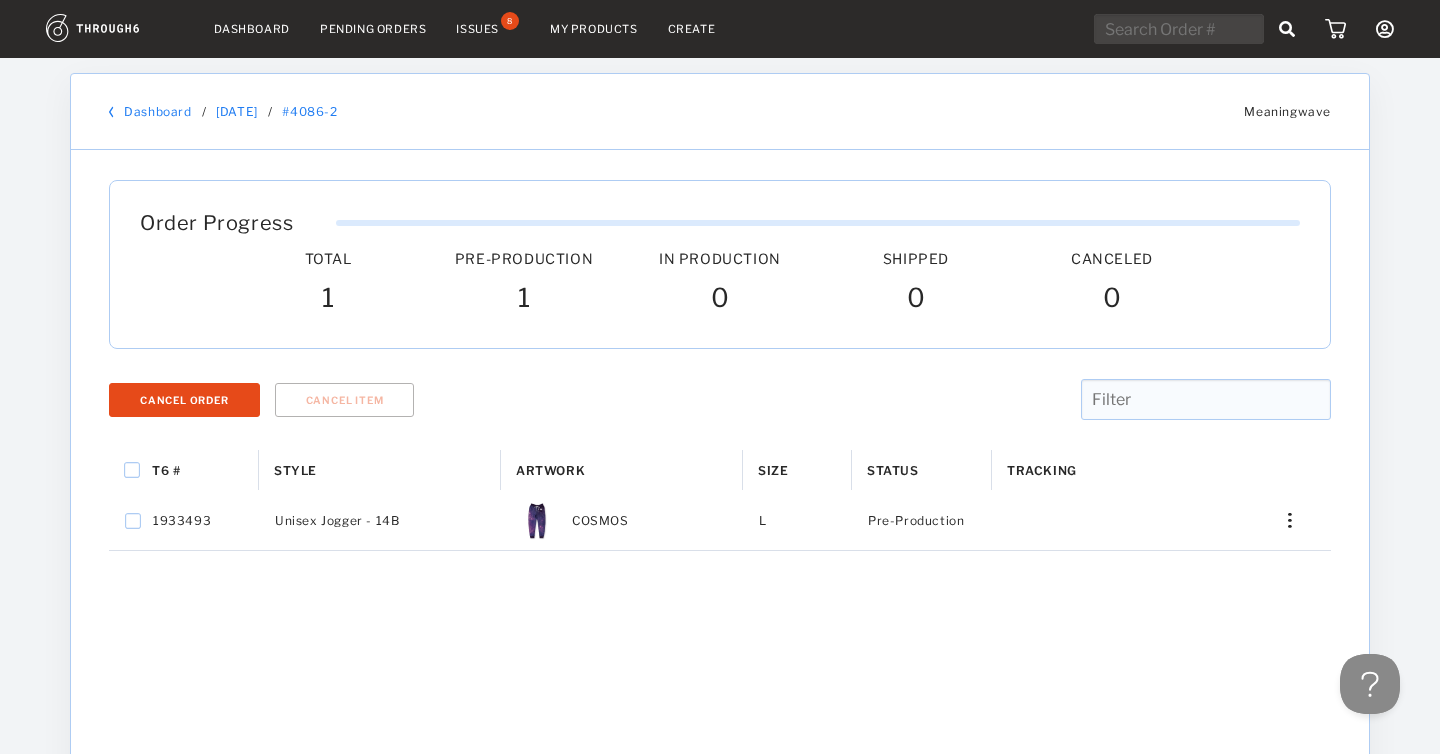 click on "Issues" at bounding box center (477, 29) 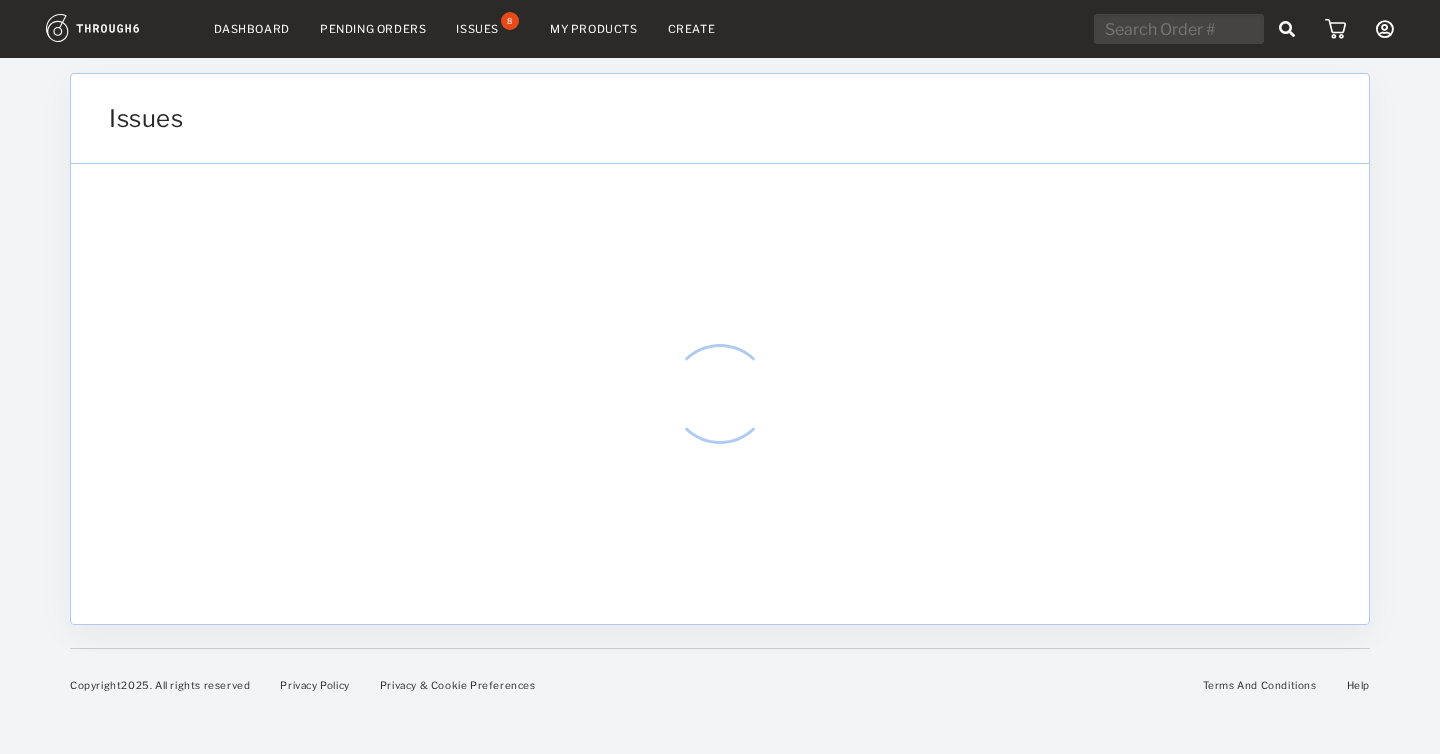 scroll, scrollTop: 0, scrollLeft: 0, axis: both 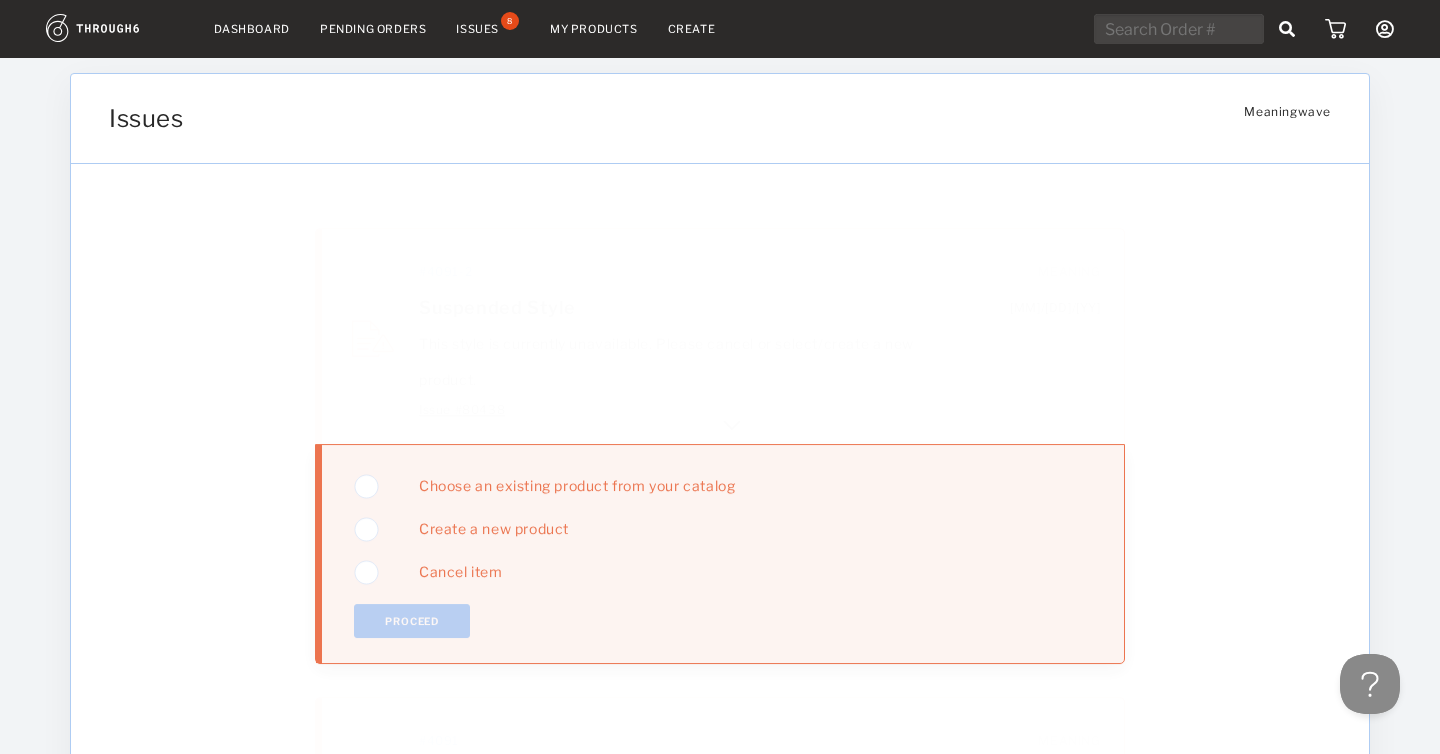 click at bounding box center [732, 421] 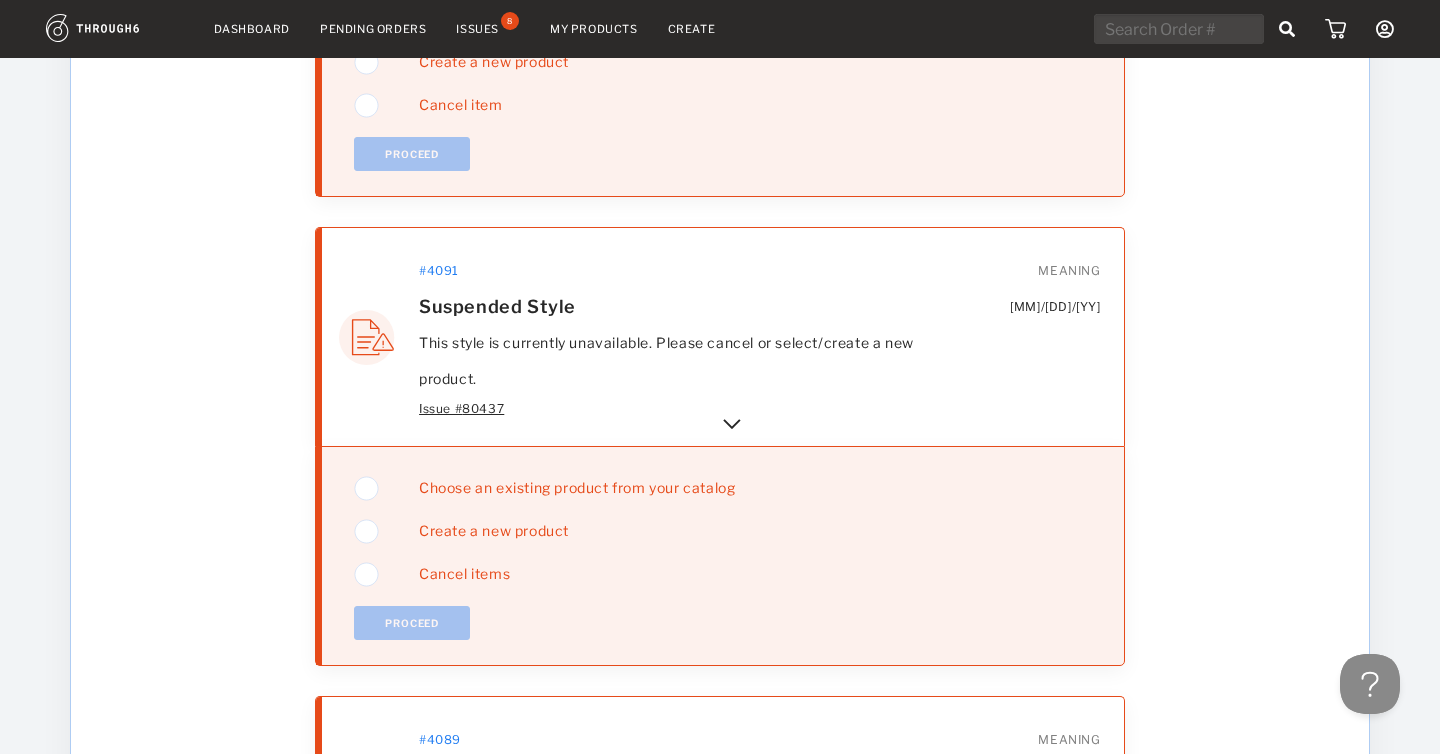 scroll, scrollTop: 1370, scrollLeft: 0, axis: vertical 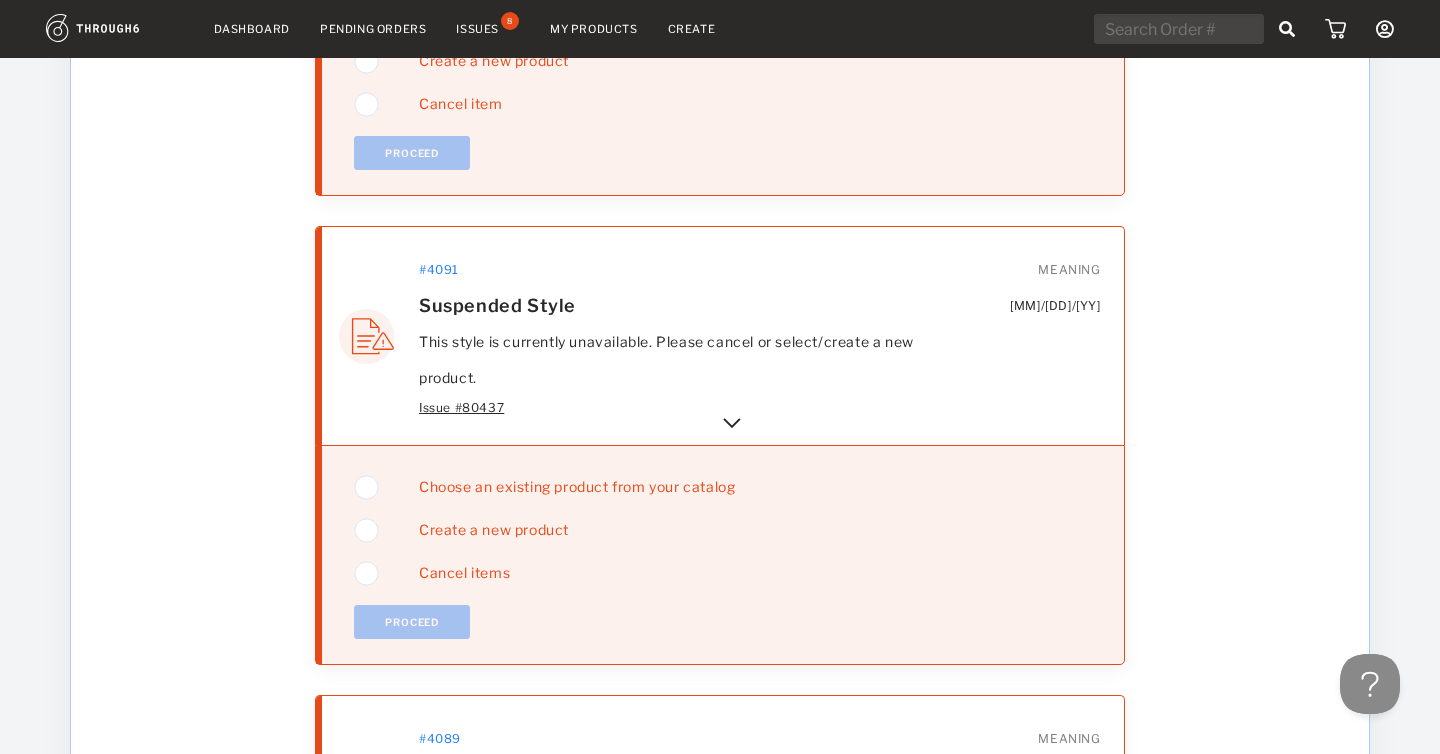 click at bounding box center [732, 423] 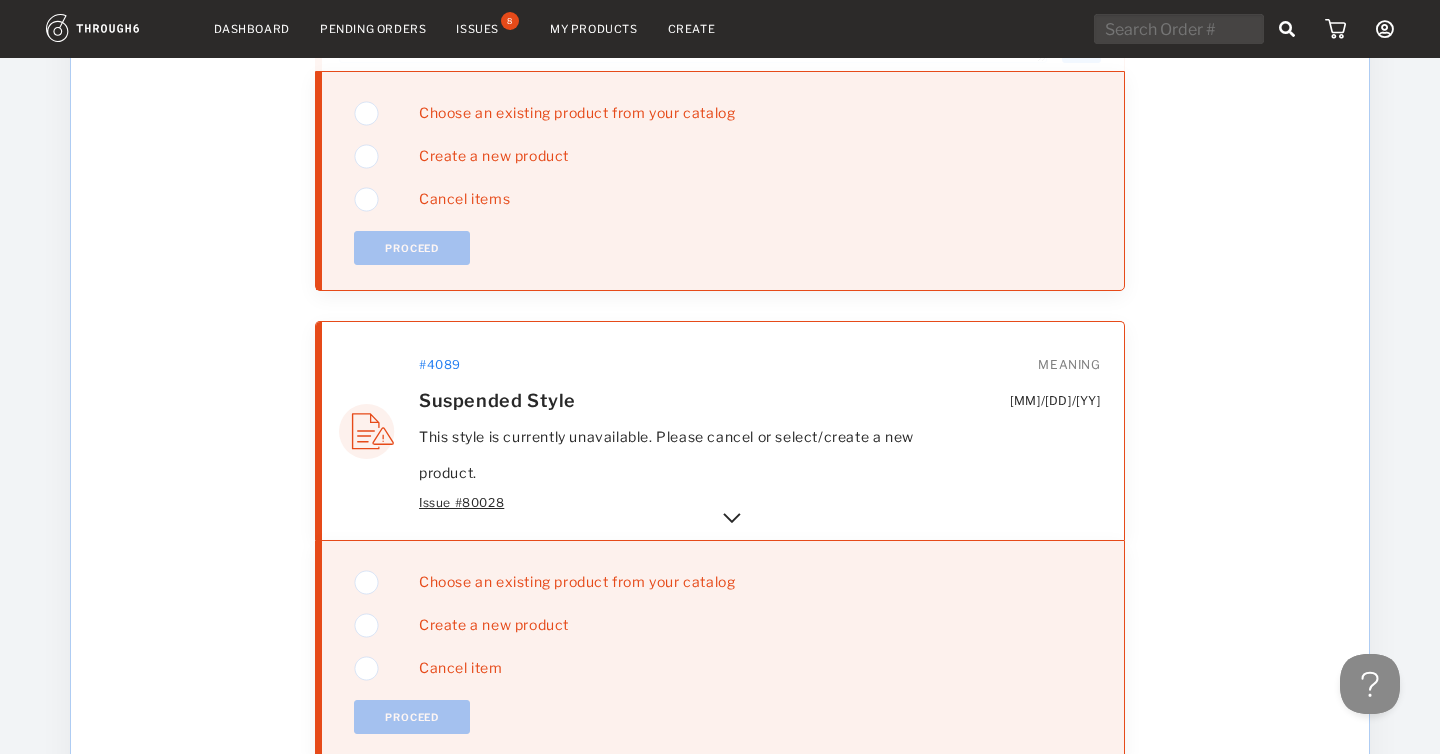 scroll, scrollTop: 2655, scrollLeft: 0, axis: vertical 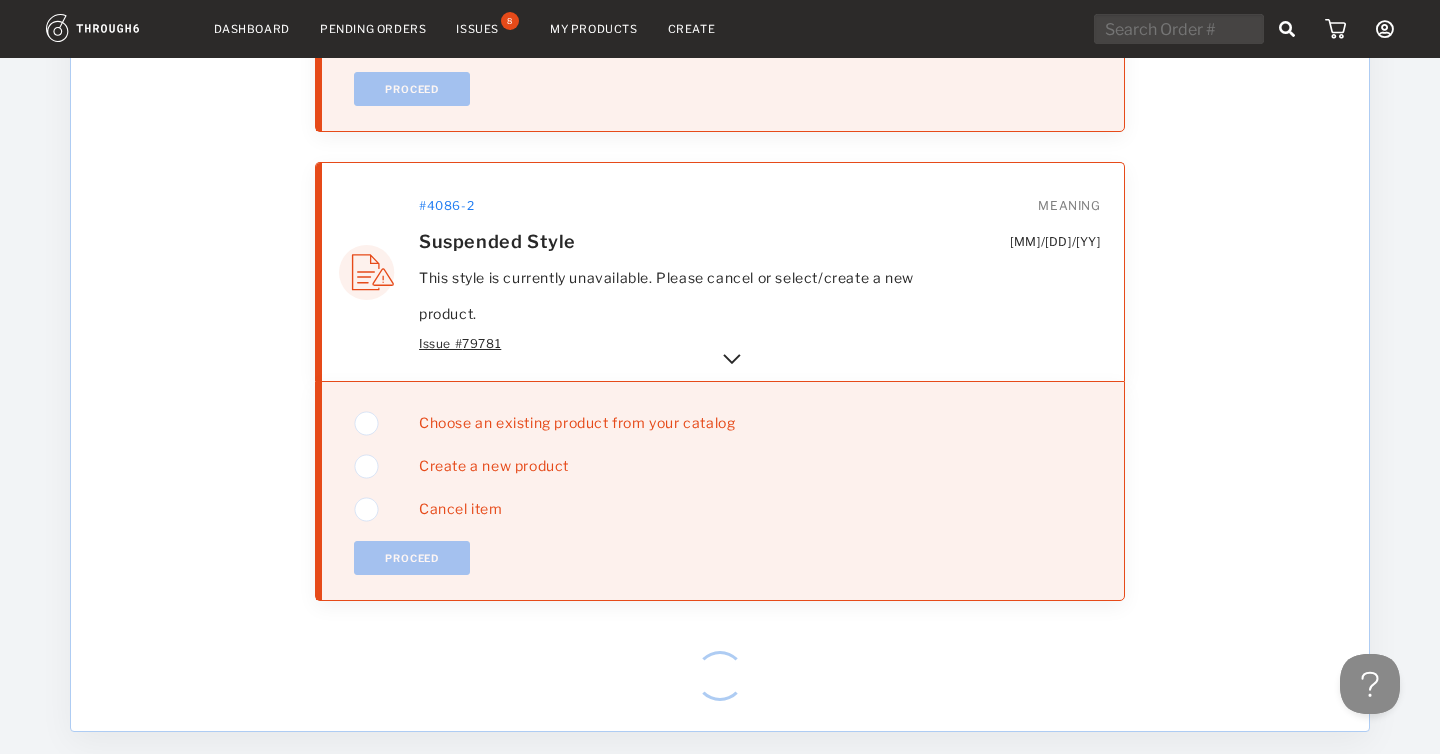 click at bounding box center [732, 359] 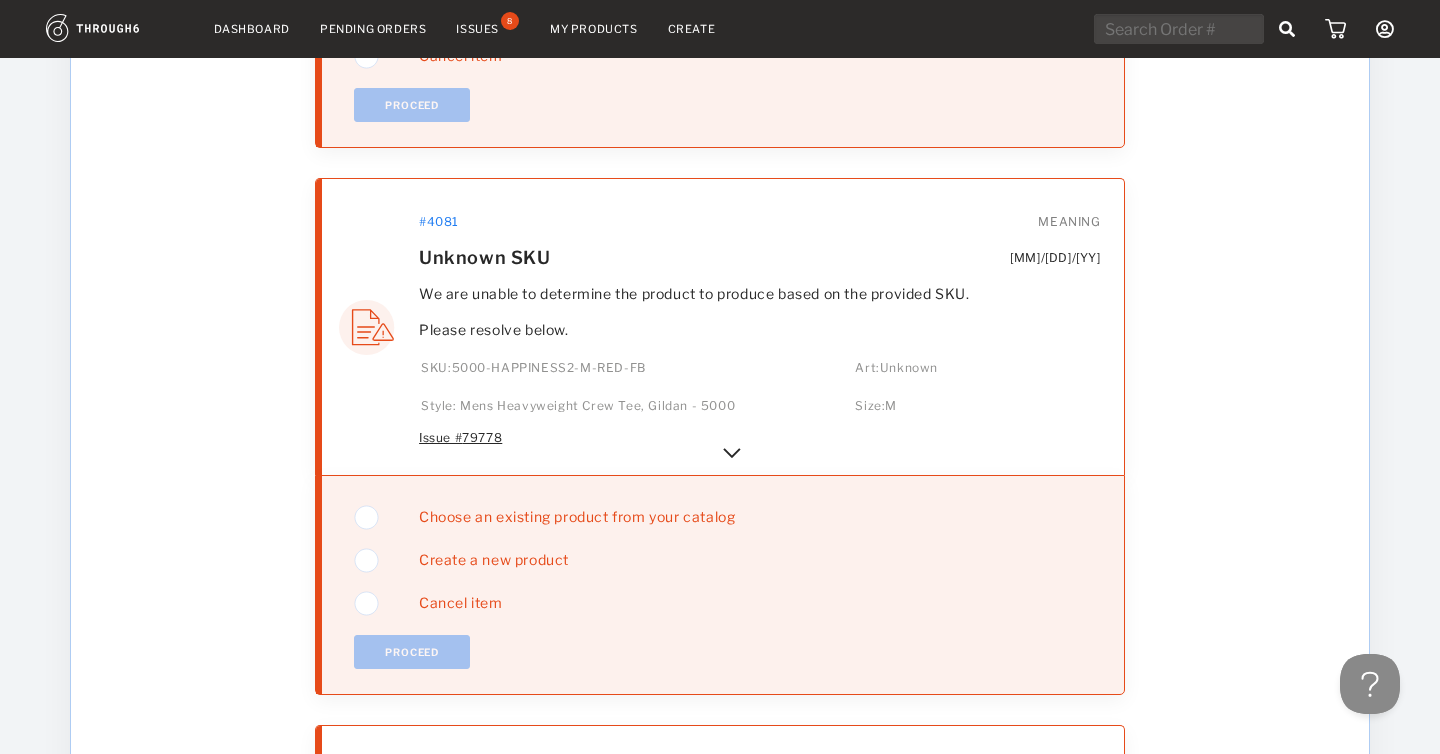 scroll, scrollTop: 4679, scrollLeft: 0, axis: vertical 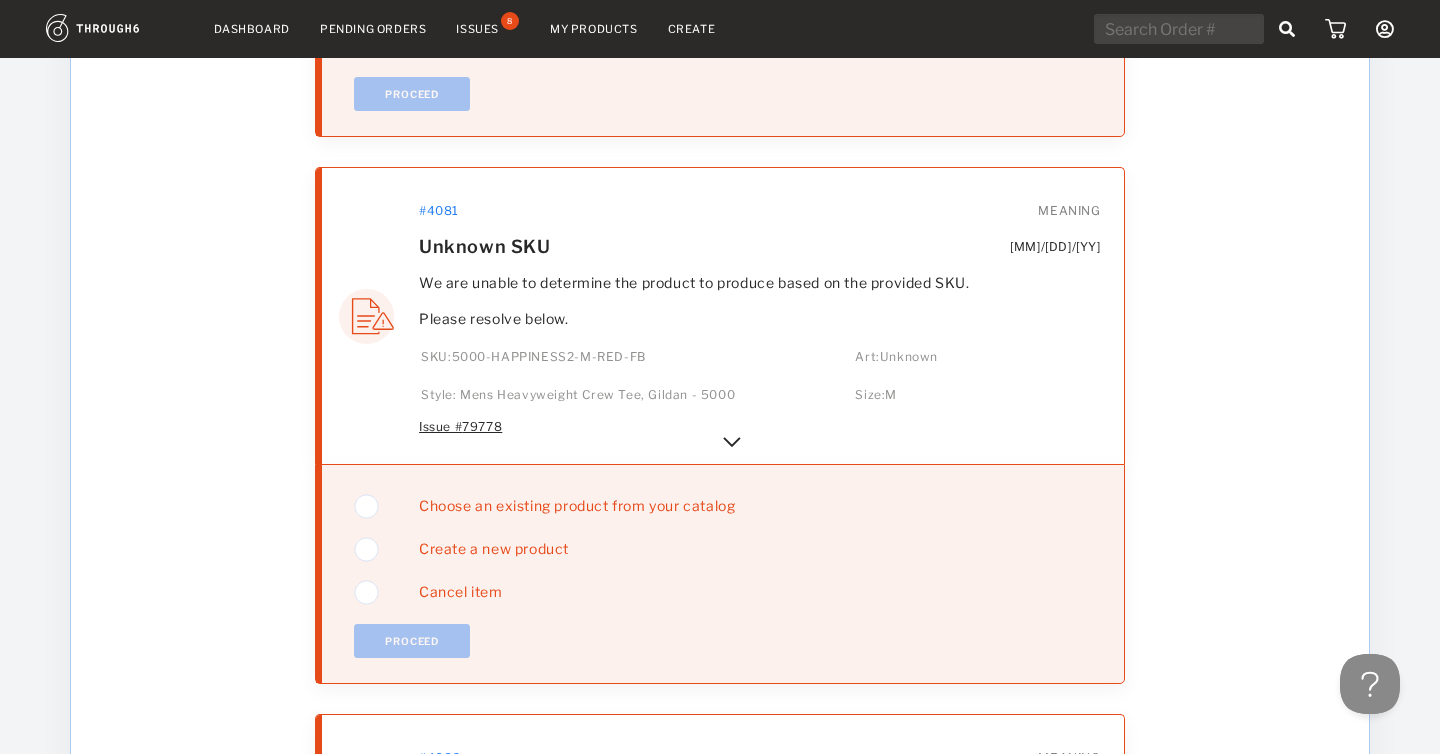 click at bounding box center [732, 442] 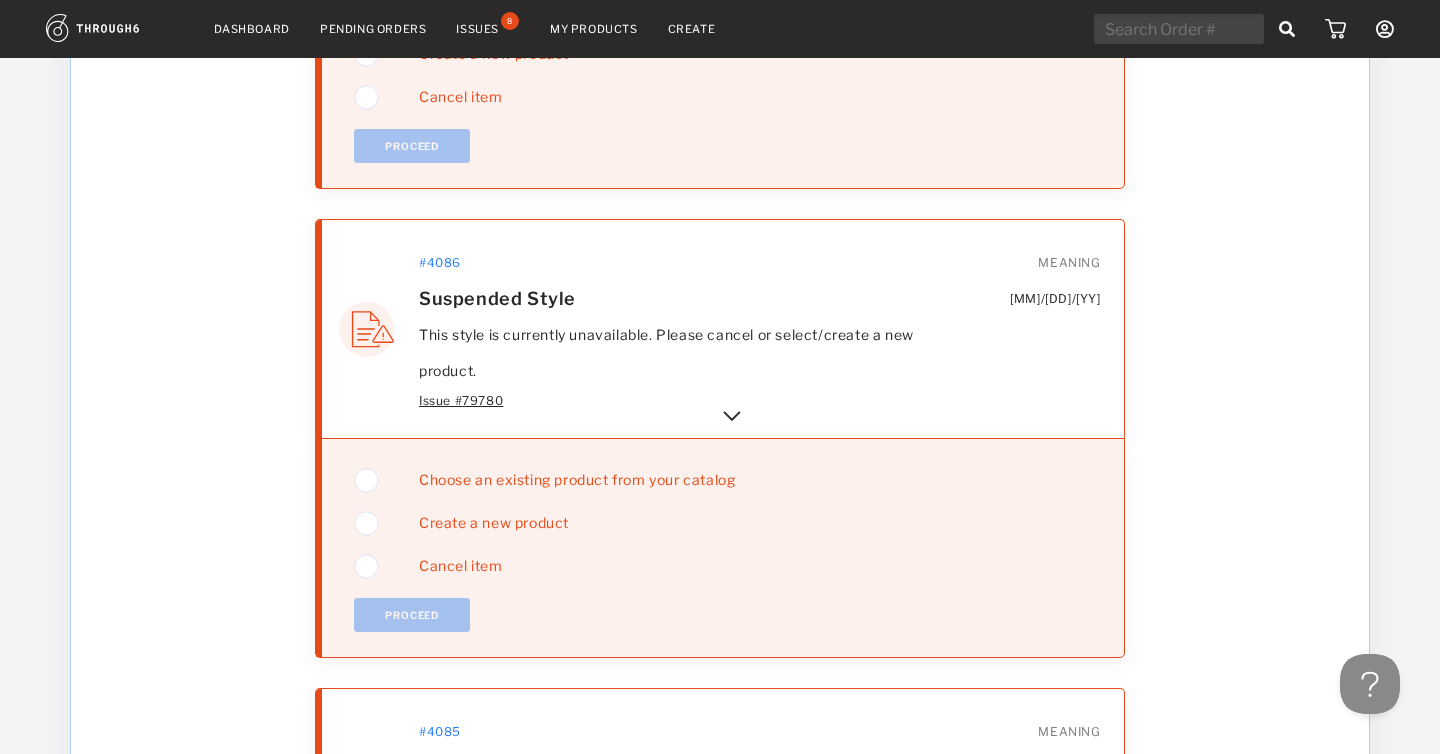 scroll, scrollTop: 5952, scrollLeft: 0, axis: vertical 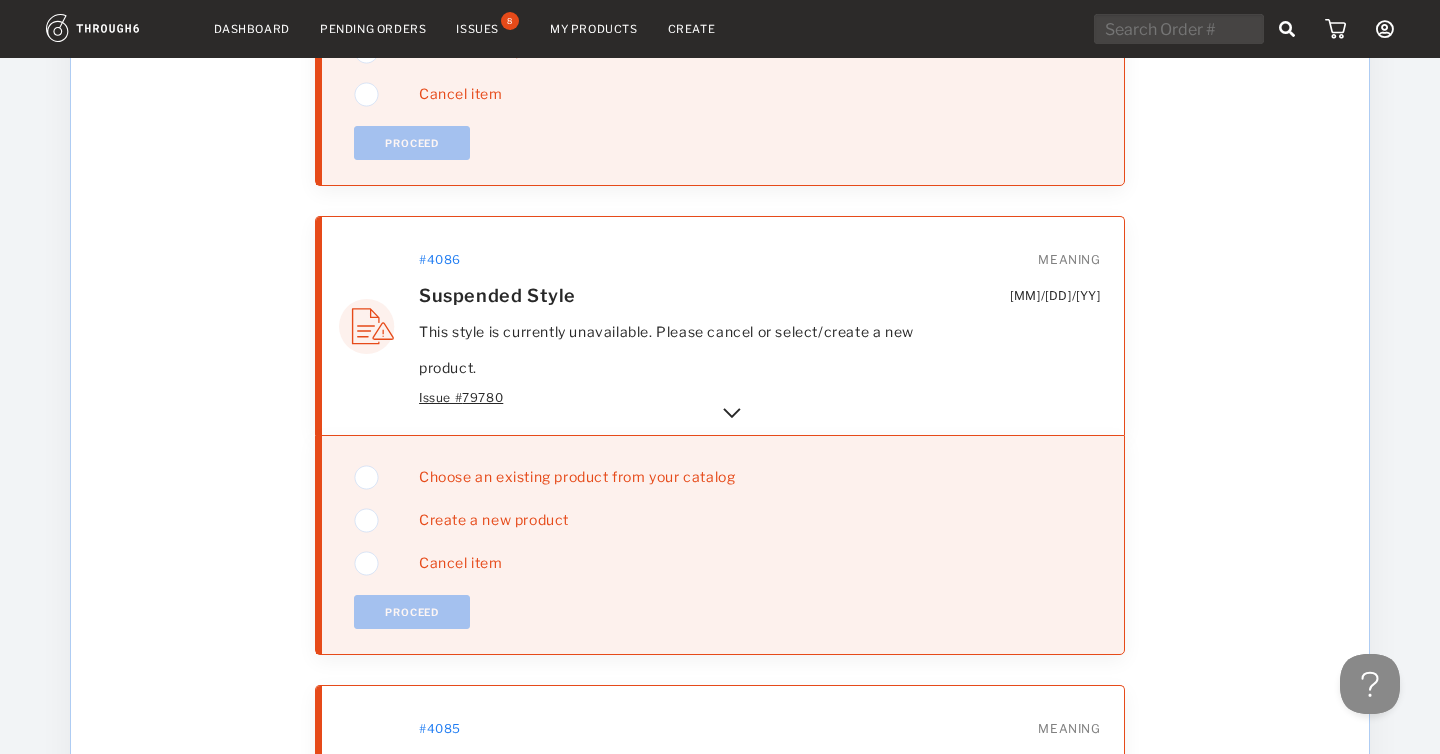 click at bounding box center (732, 413) 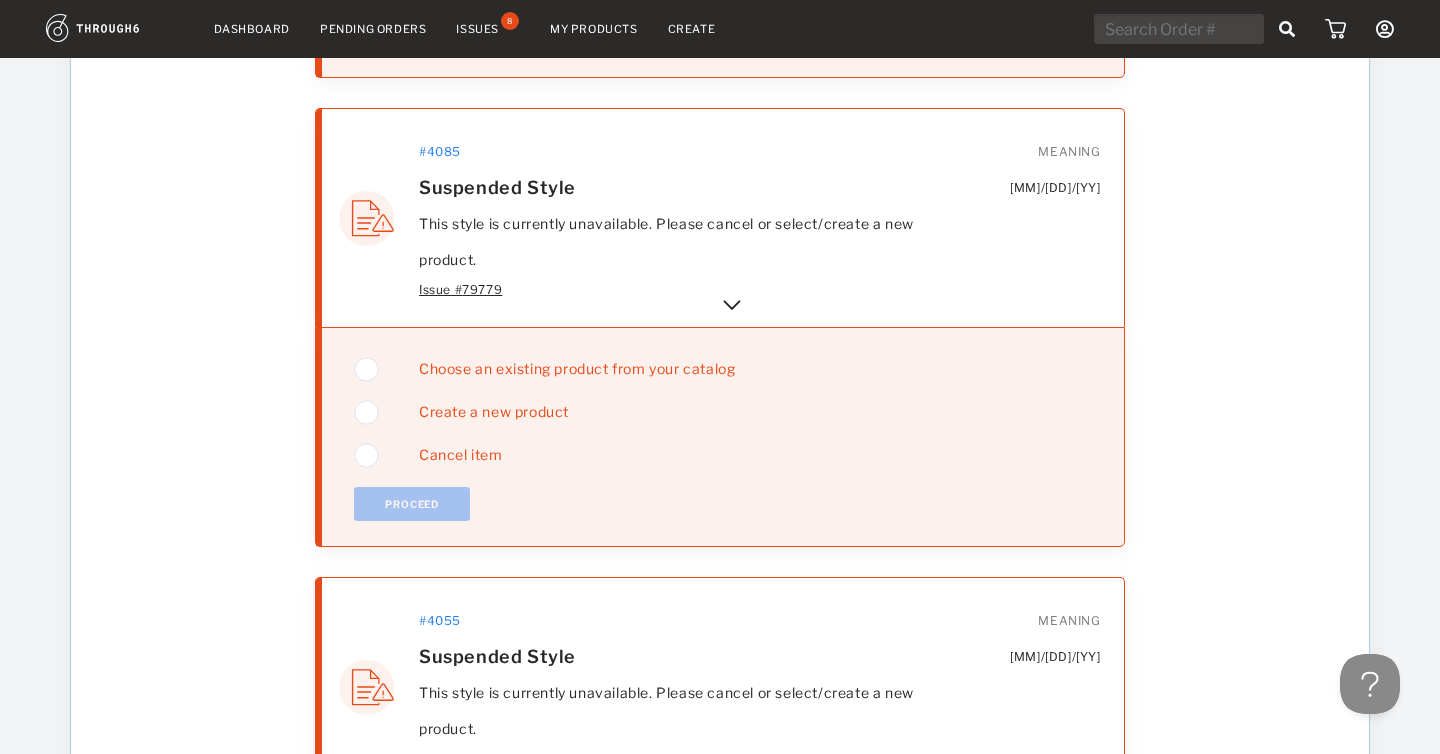 scroll, scrollTop: 7433, scrollLeft: 0, axis: vertical 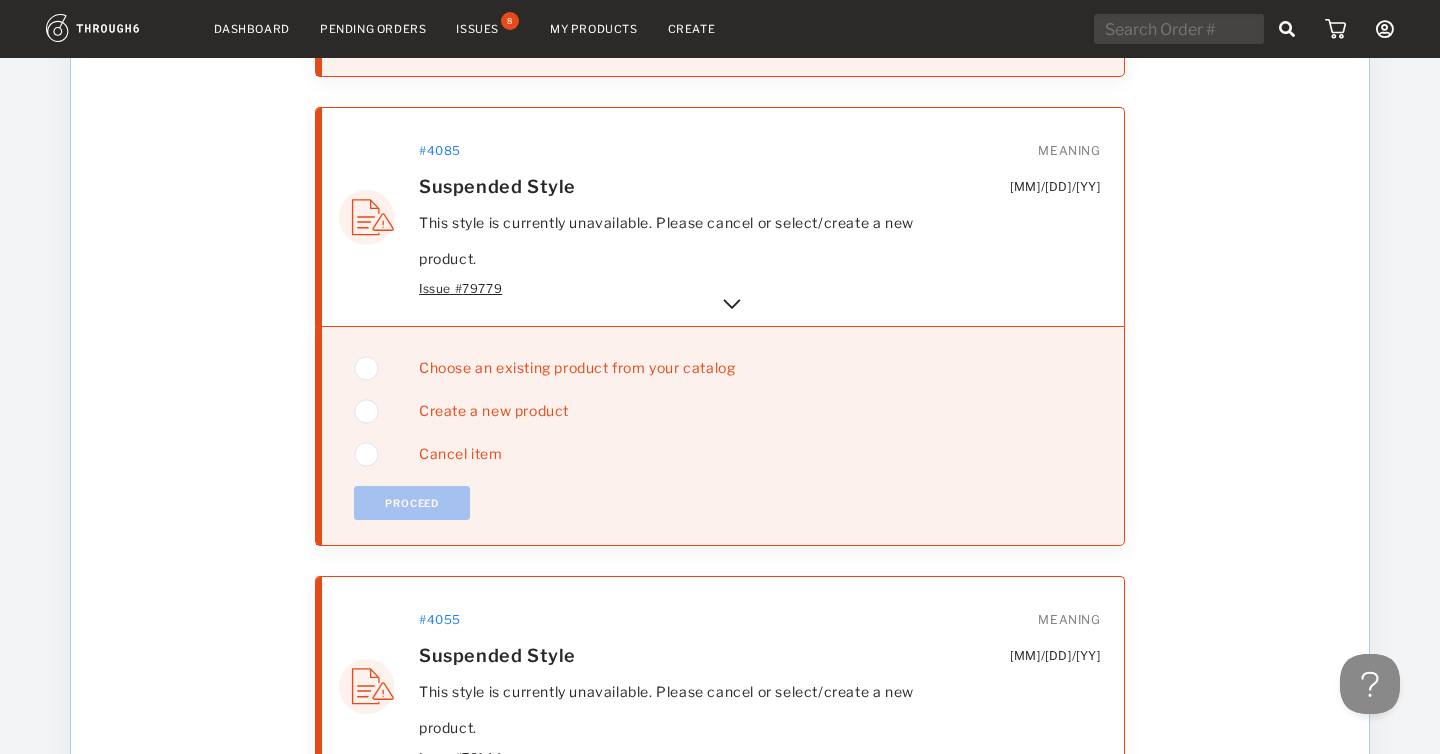 click at bounding box center [732, 304] 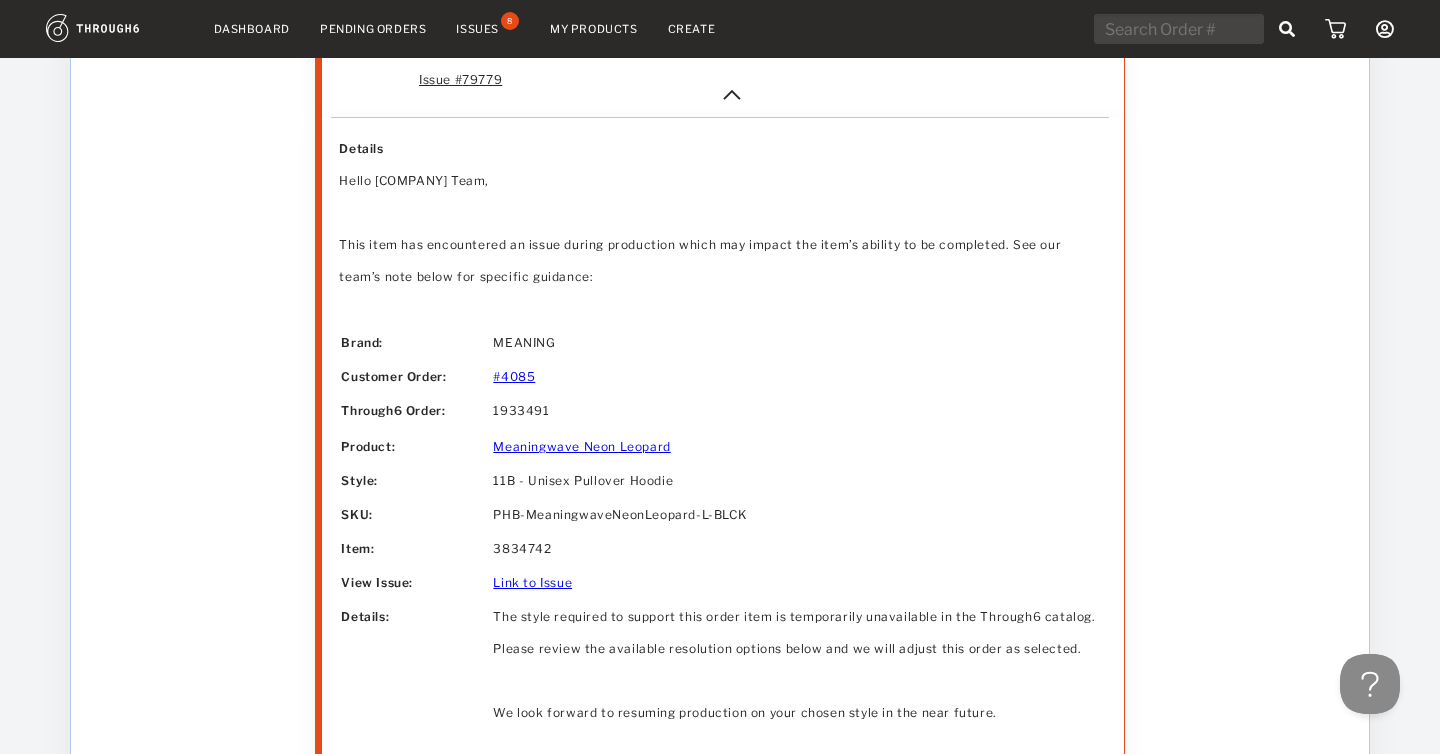 scroll, scrollTop: 7647, scrollLeft: 0, axis: vertical 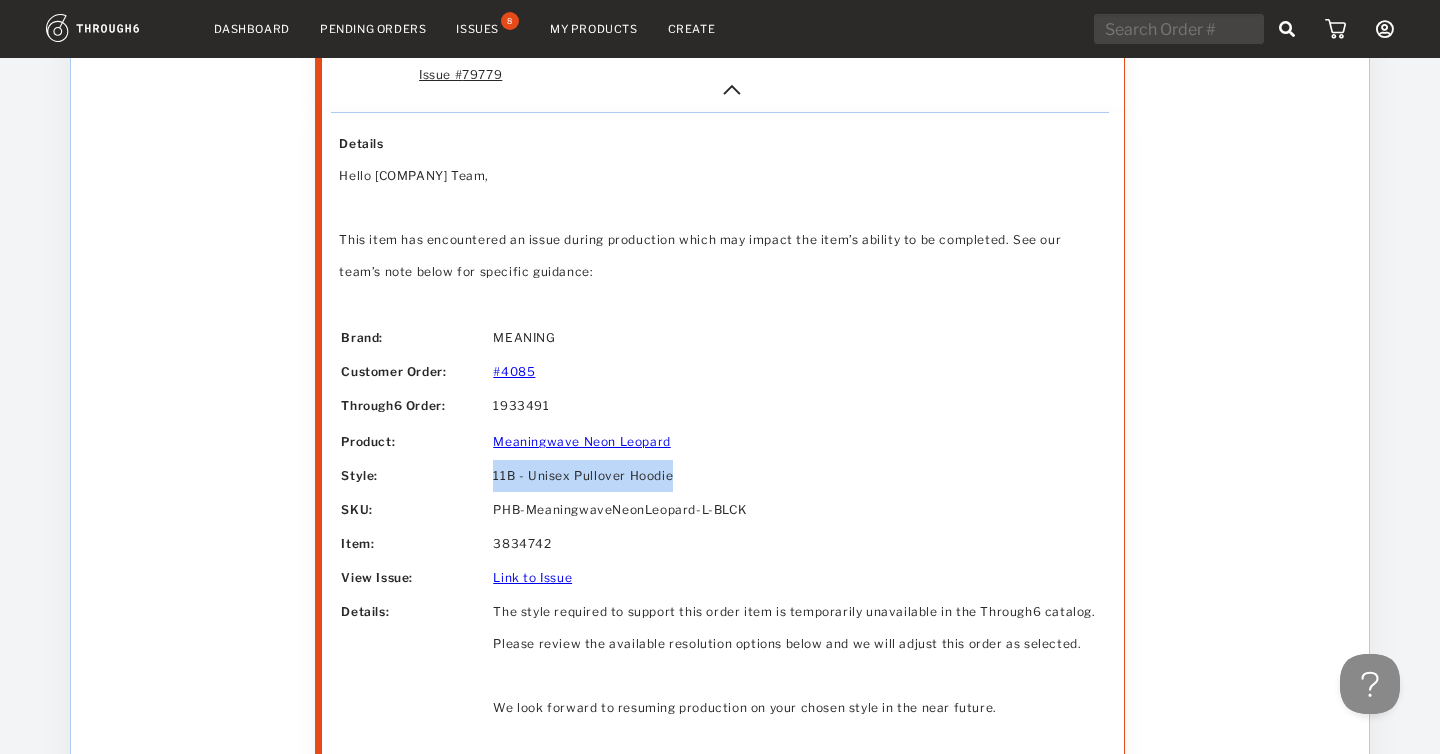 drag, startPoint x: 486, startPoint y: 479, endPoint x: 711, endPoint y: 480, distance: 225.00223 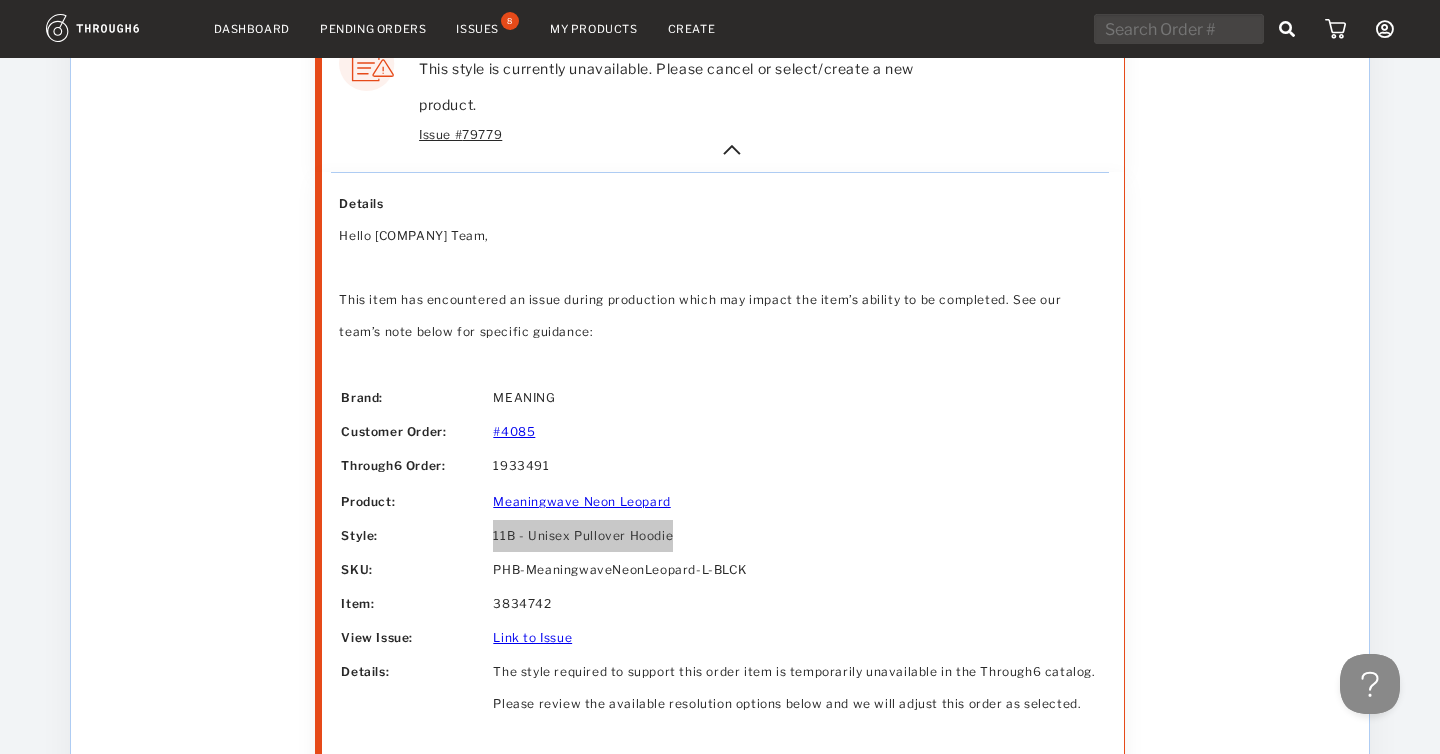 scroll, scrollTop: 7588, scrollLeft: 0, axis: vertical 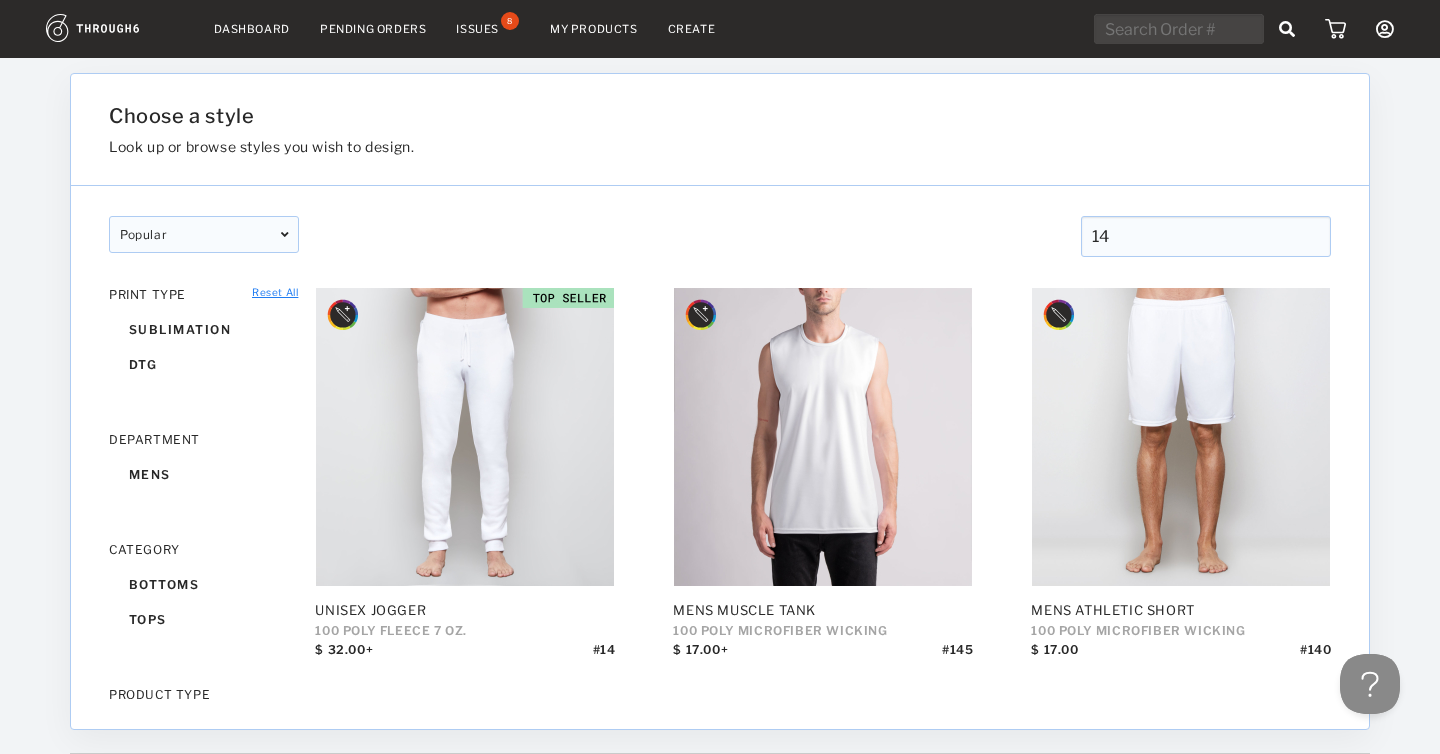 click at bounding box center [1179, 29] 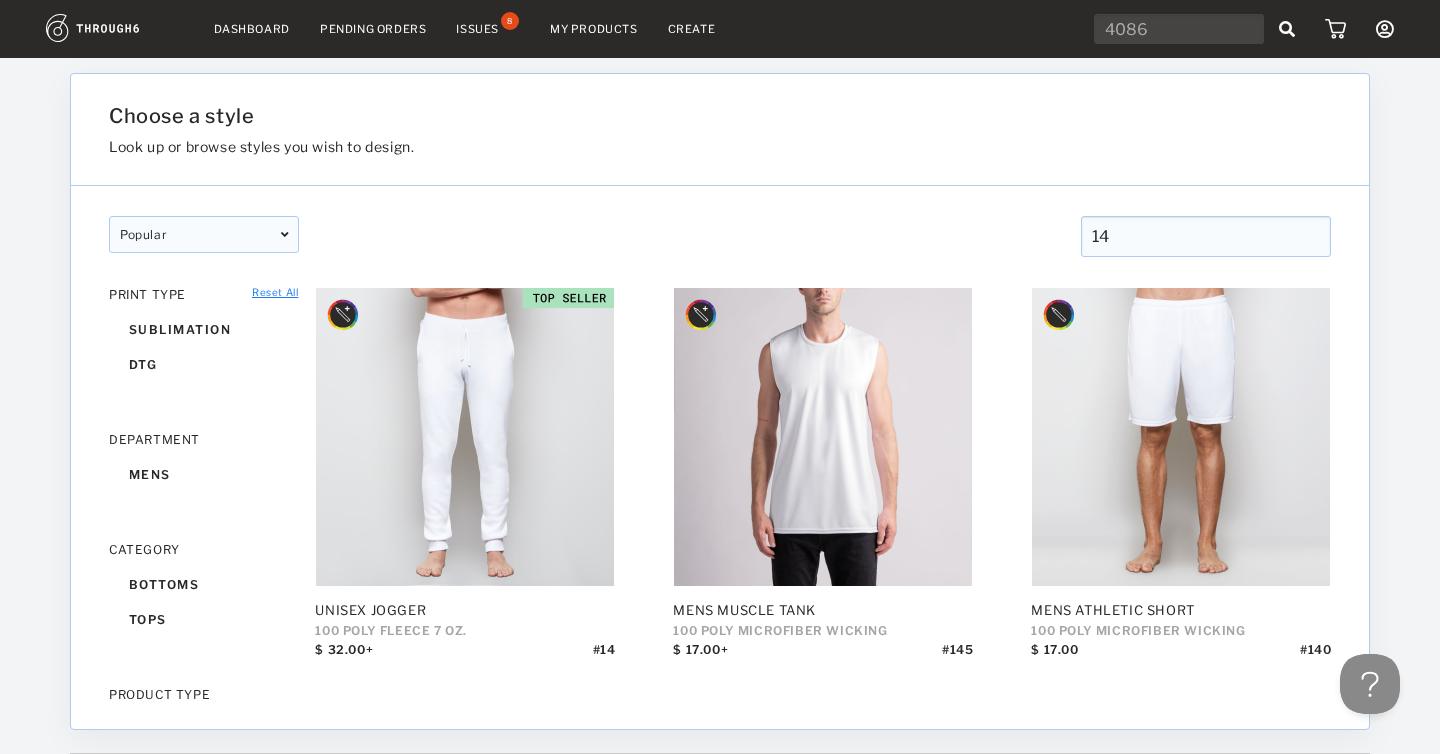 type on "4086" 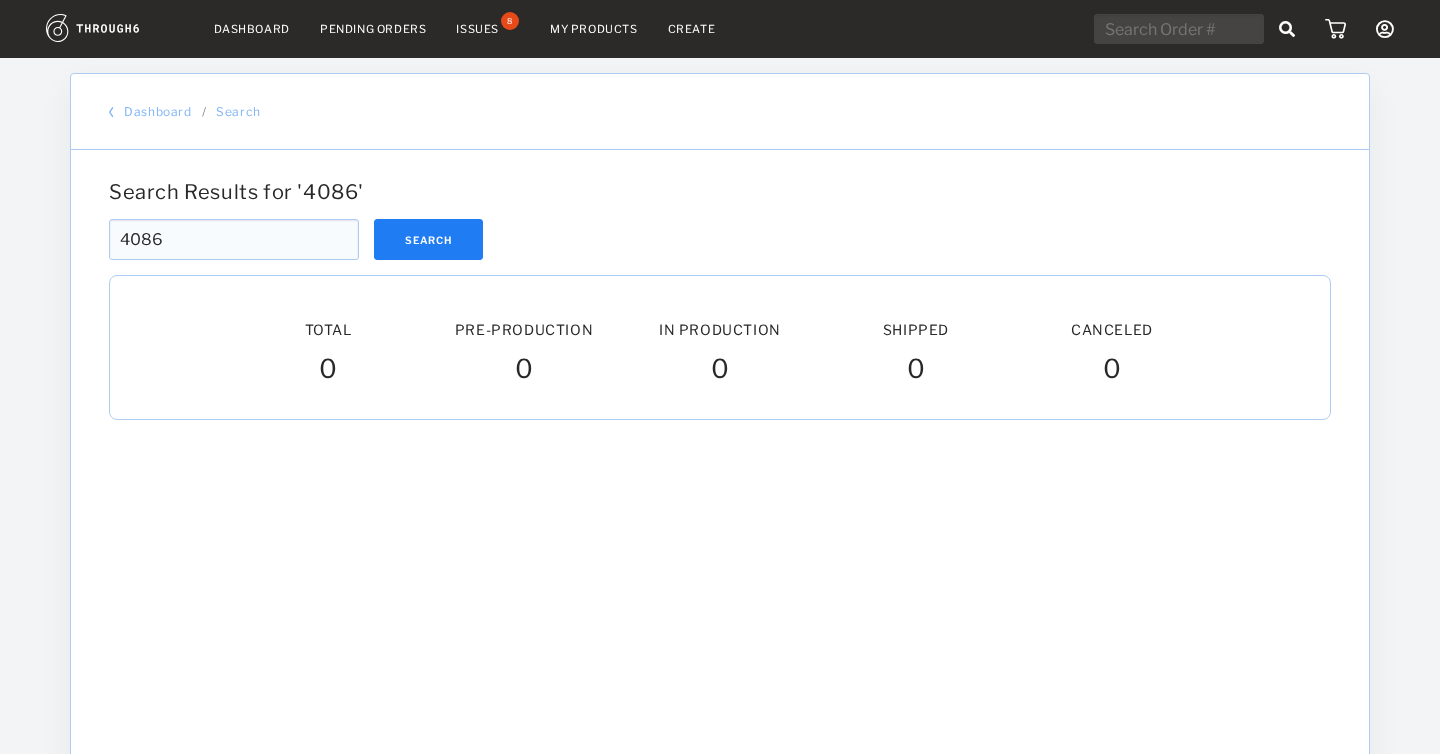 scroll, scrollTop: 0, scrollLeft: 0, axis: both 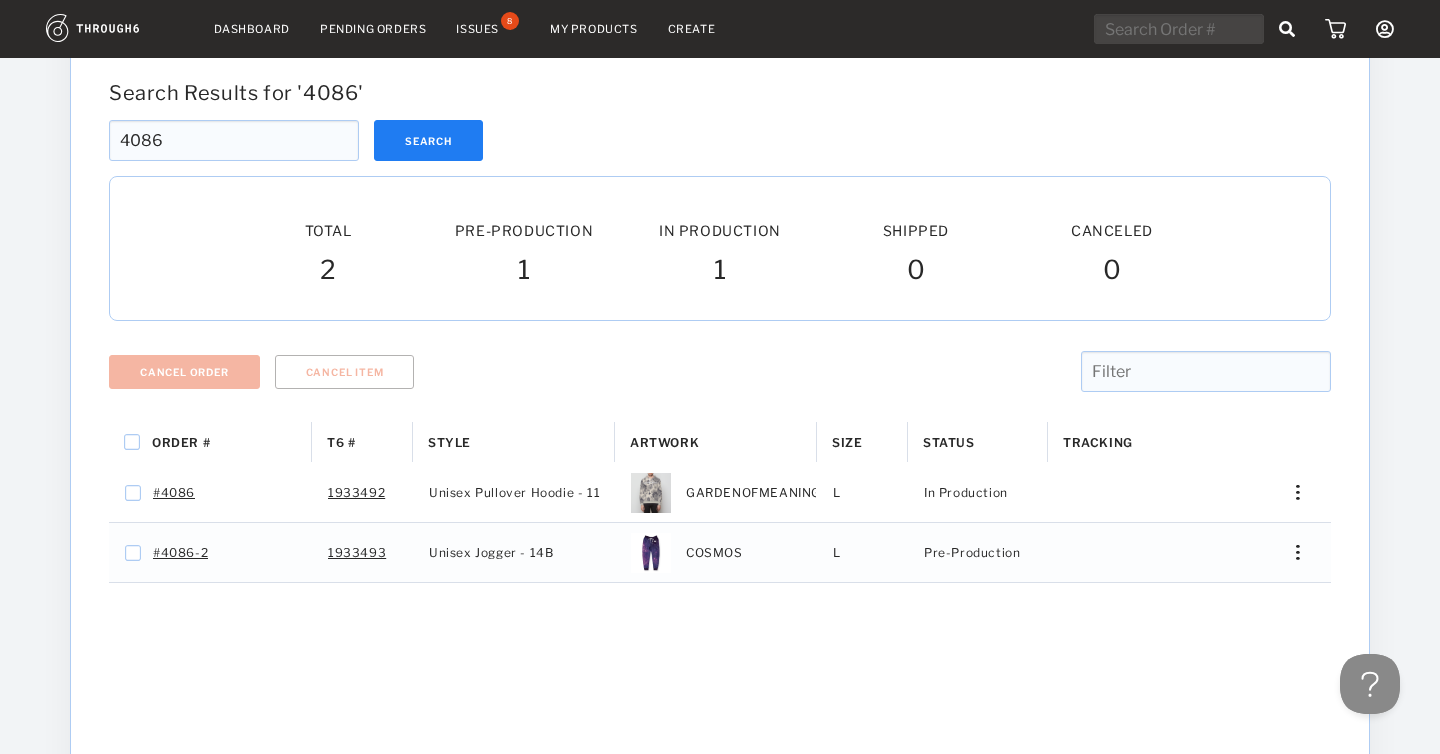click on "4086" at bounding box center [234, 140] 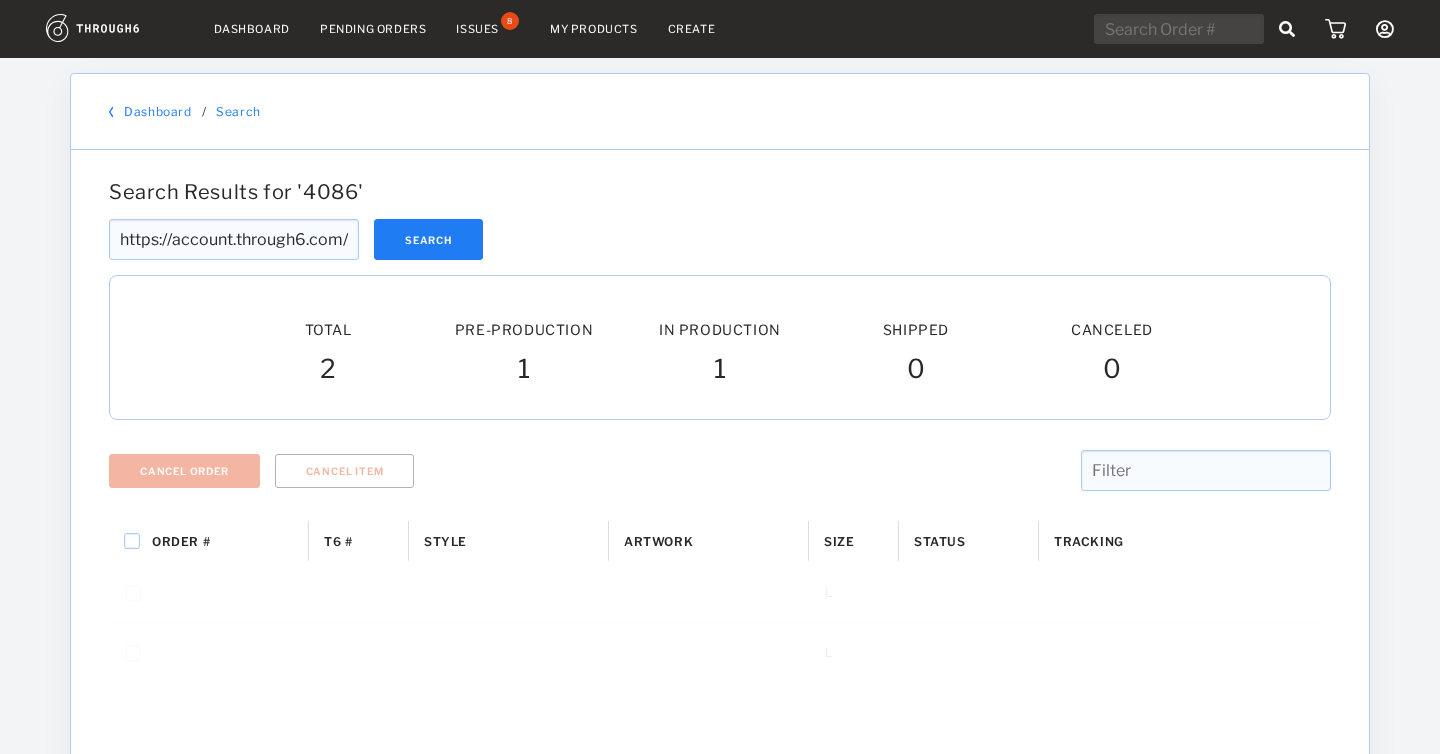 scroll, scrollTop: 0, scrollLeft: 0, axis: both 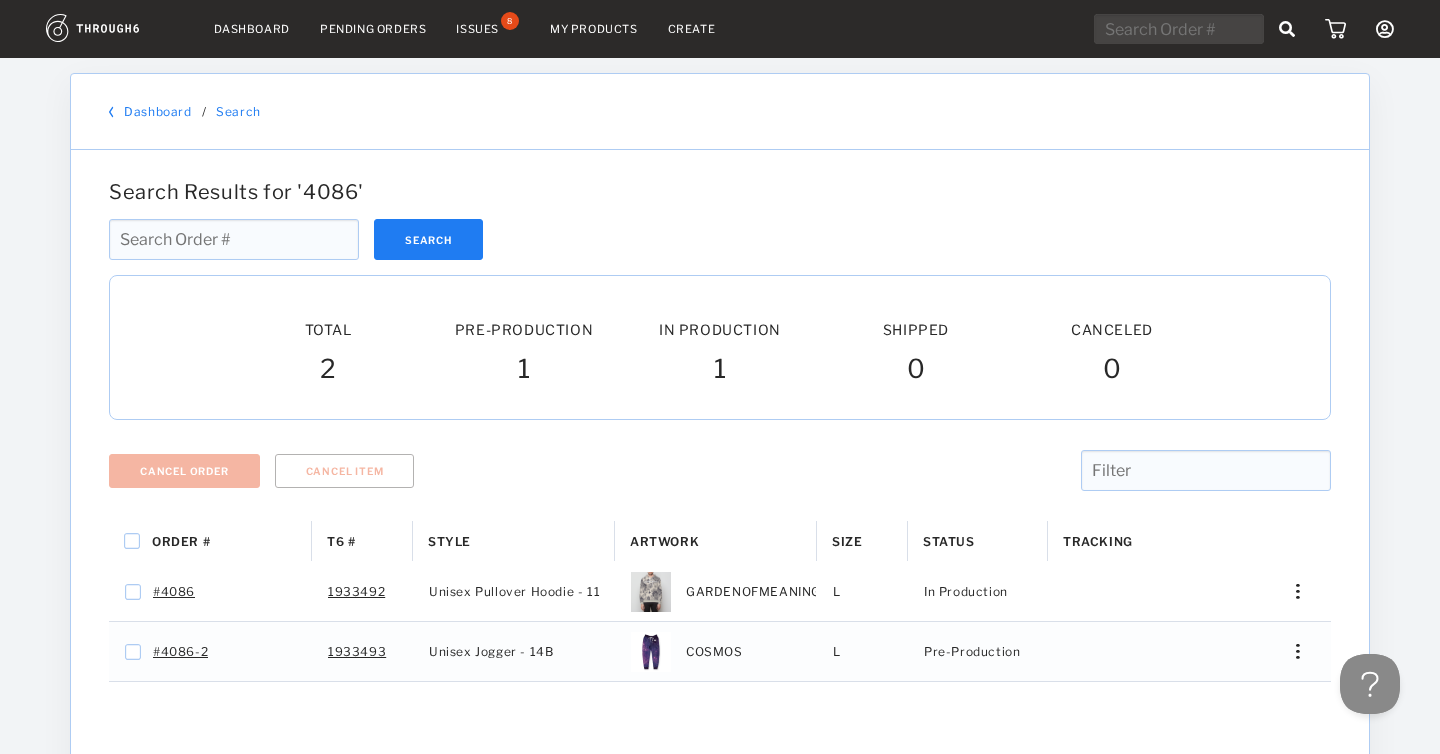 click at bounding box center [234, 239] 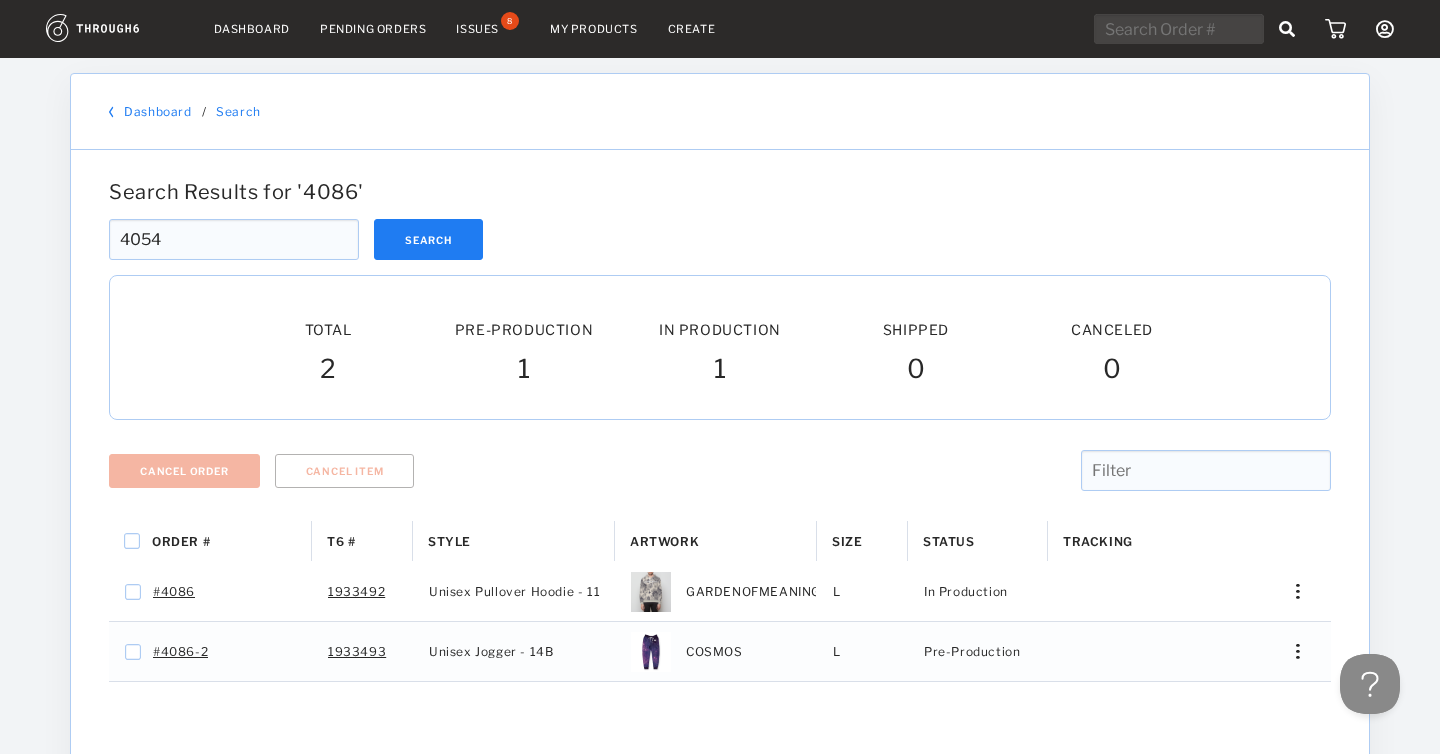 type on "4054" 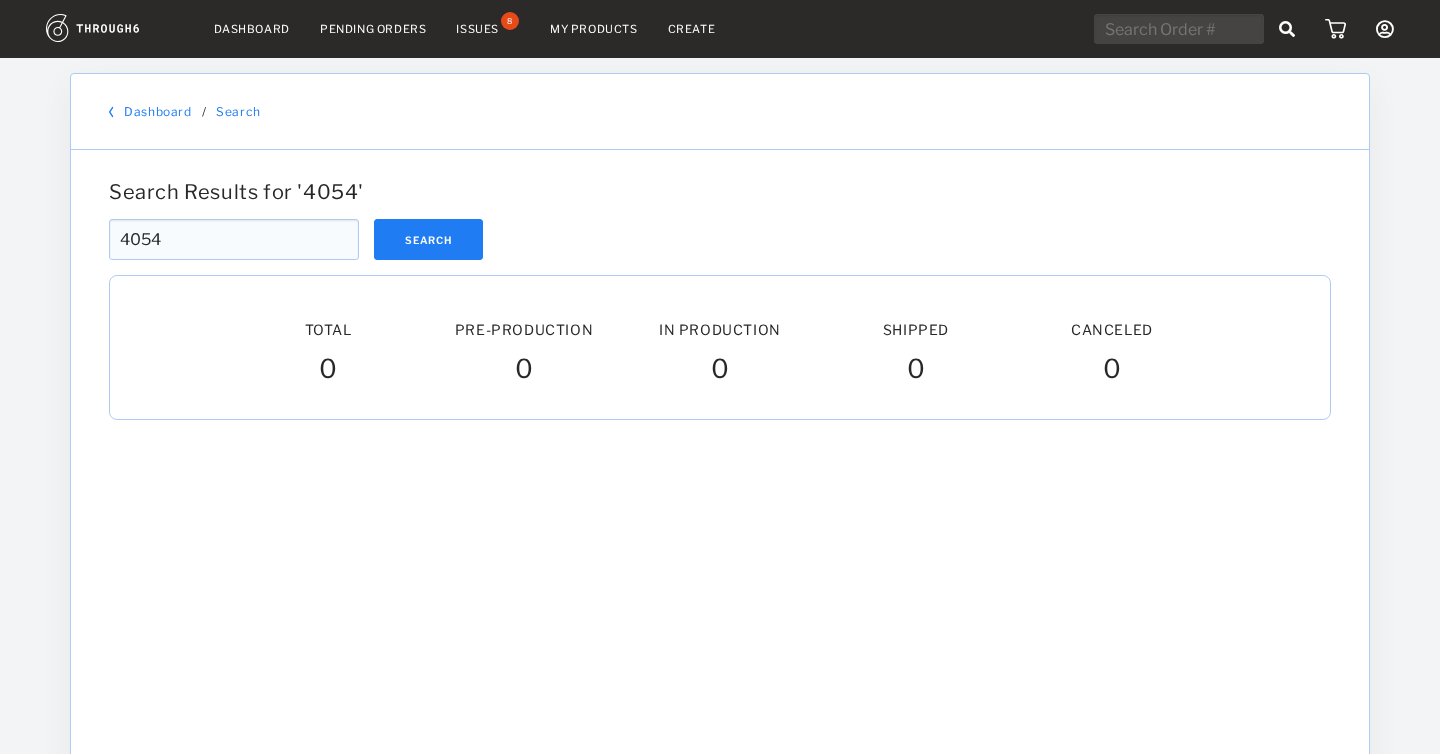 scroll, scrollTop: 0, scrollLeft: 0, axis: both 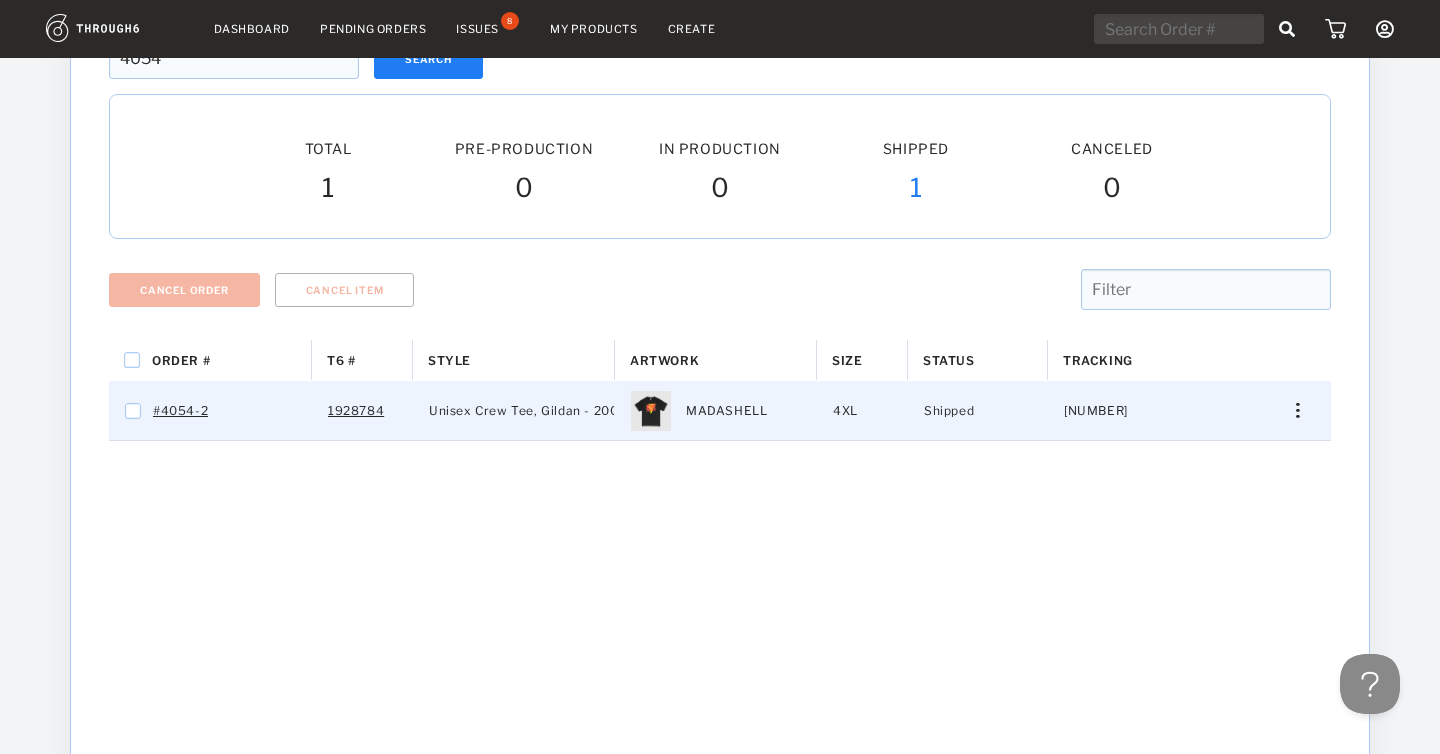 drag, startPoint x: 1057, startPoint y: 411, endPoint x: 1266, endPoint y: 416, distance: 209.0598 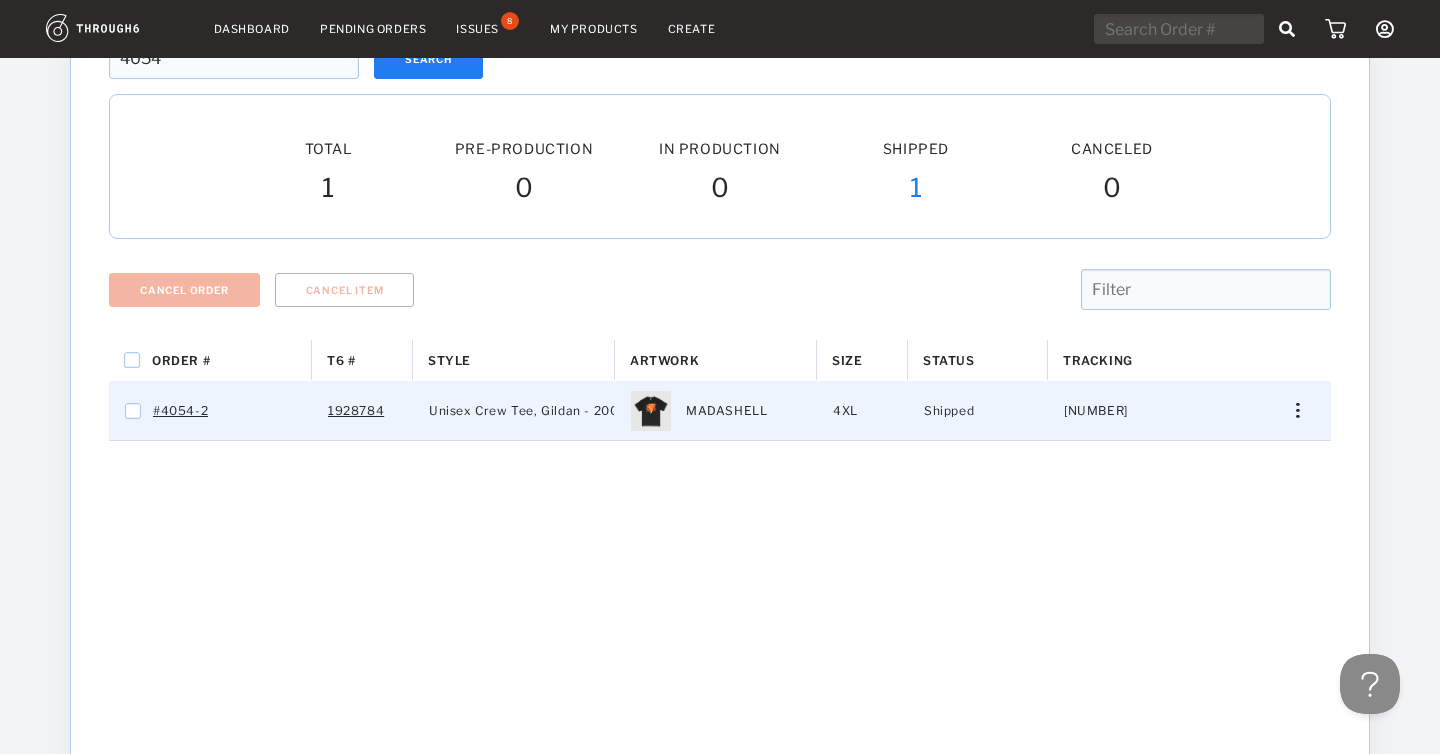 checkbox on "true" 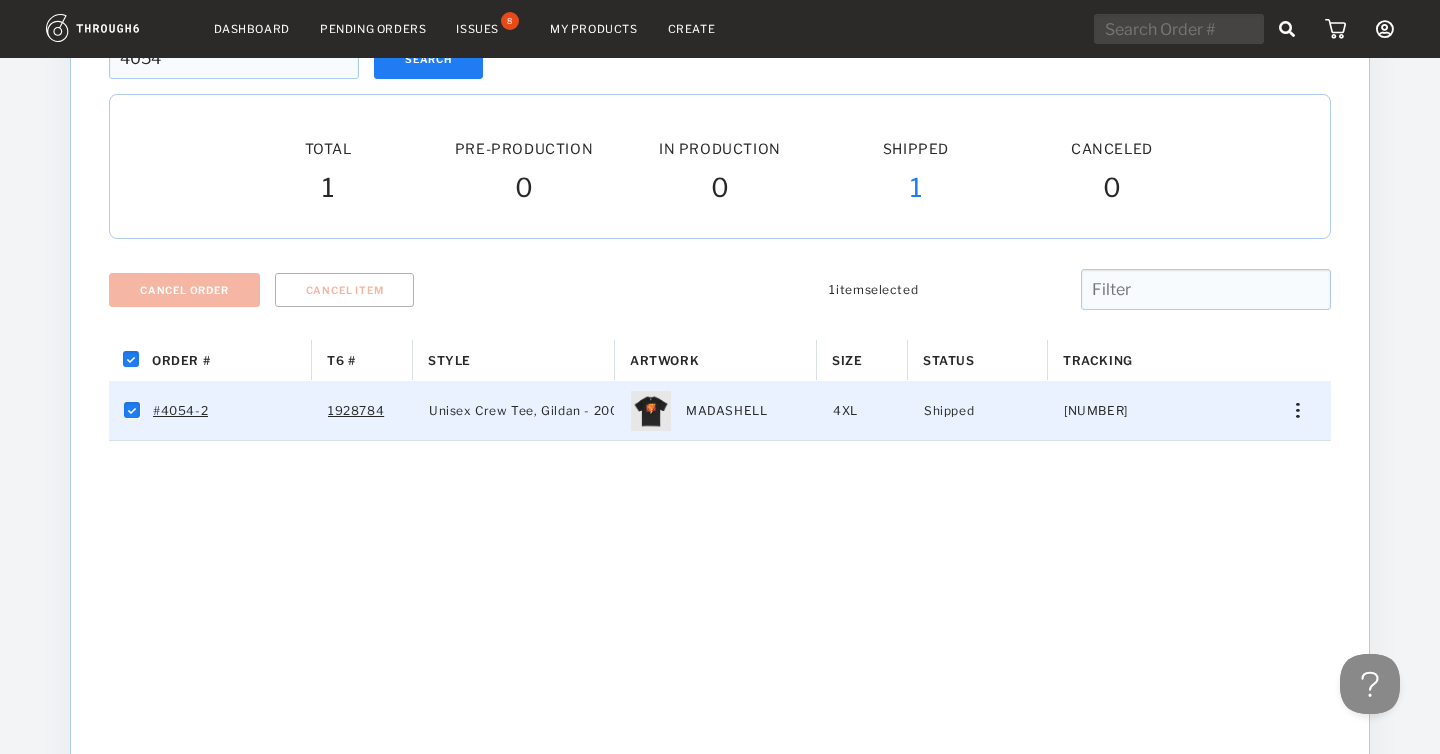 click at bounding box center (1290, 410) 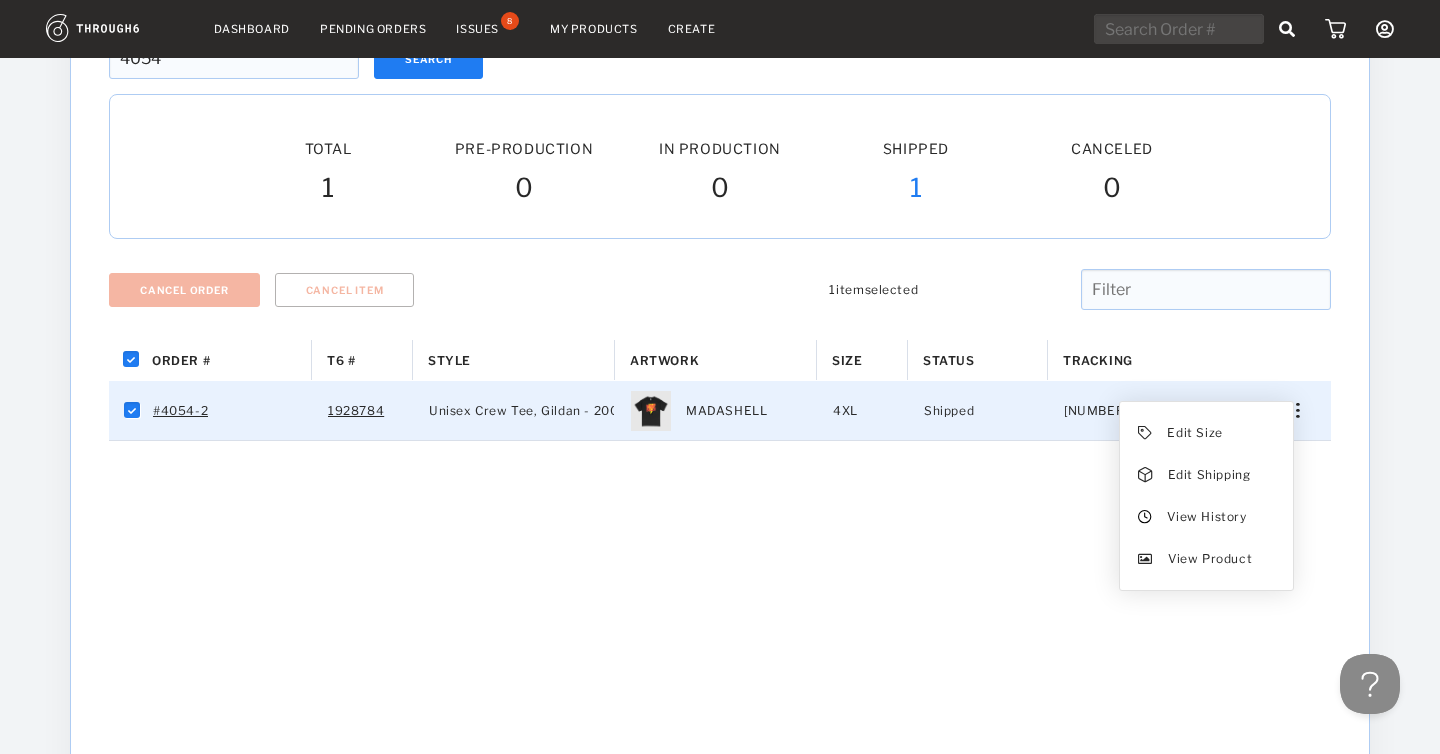 click on "Order #
T6 #
Style" at bounding box center (720, 677) 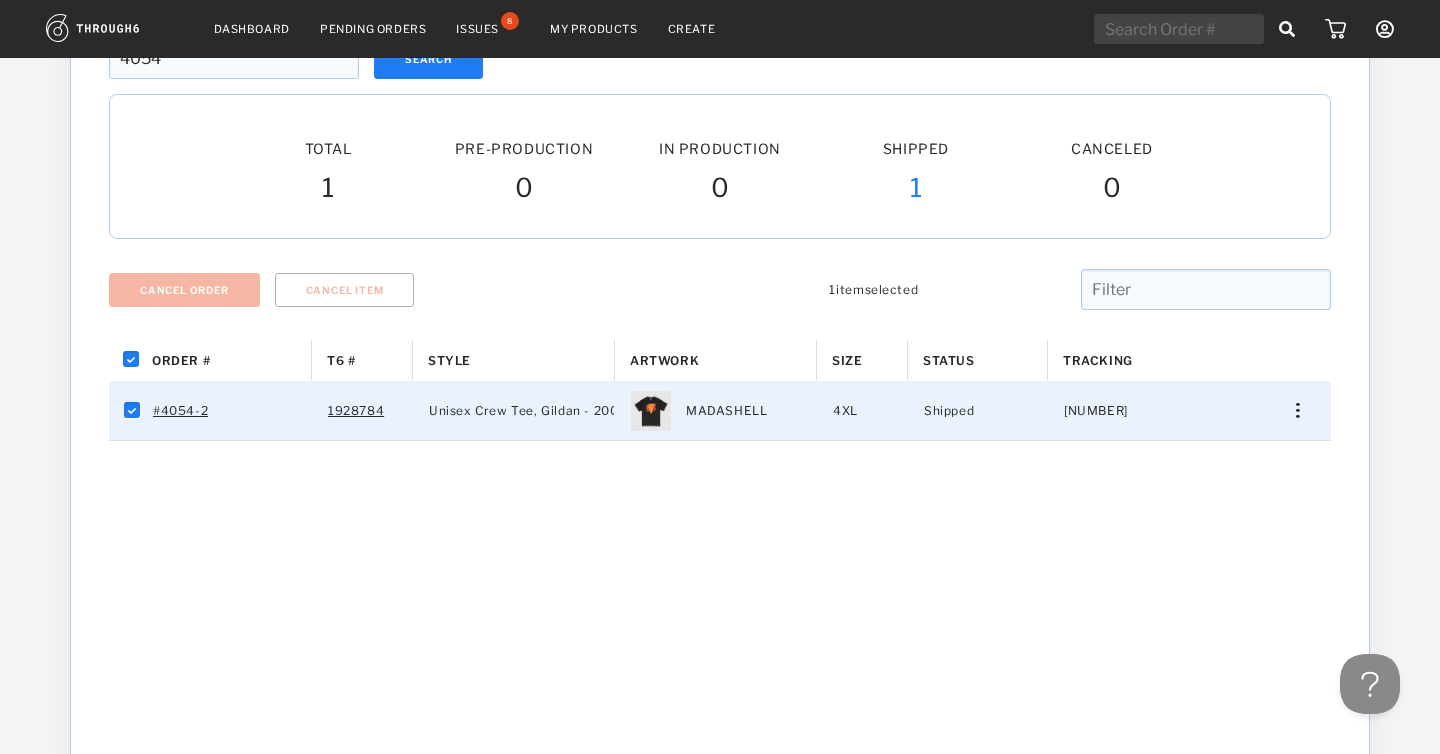 drag, startPoint x: 1051, startPoint y: 408, endPoint x: 1147, endPoint y: 398, distance: 96.519424 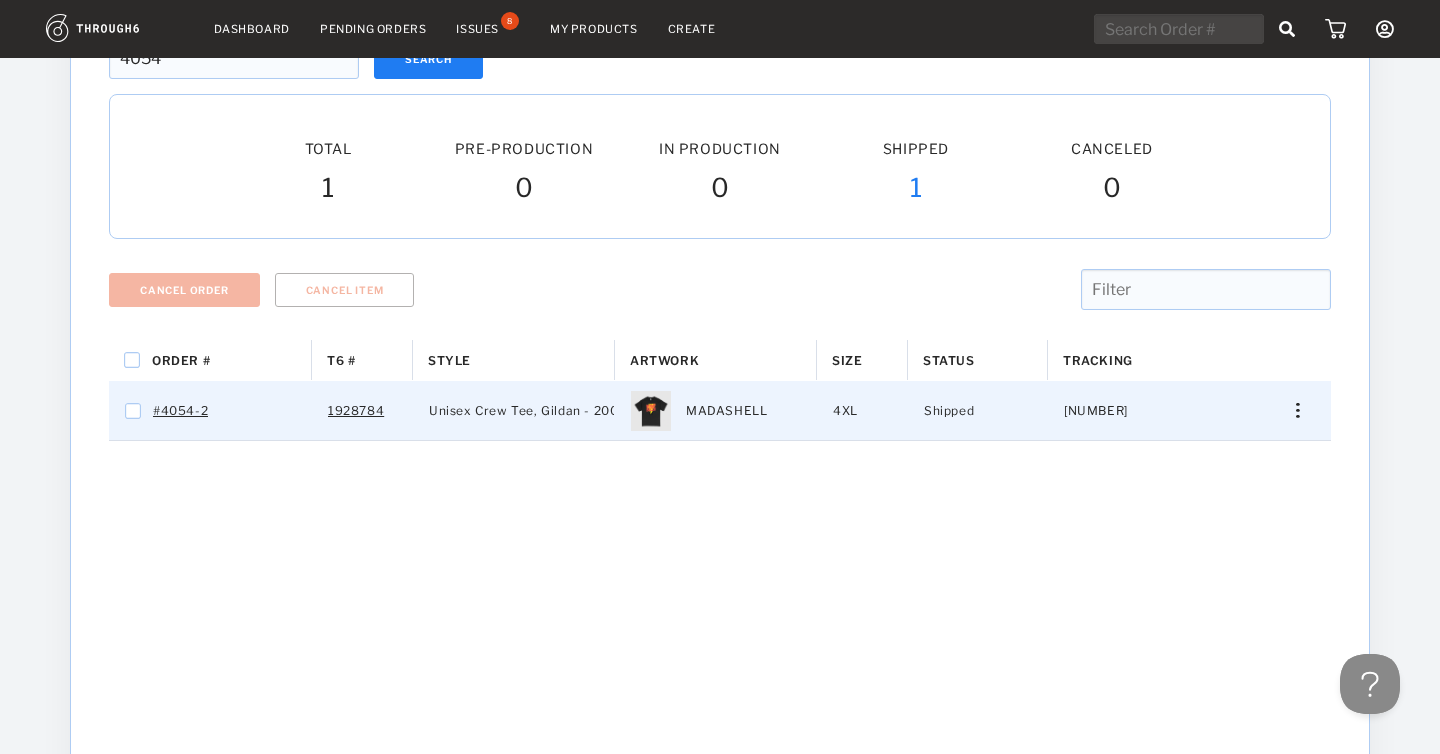click on "[NUMBER]" at bounding box center (1096, 411) 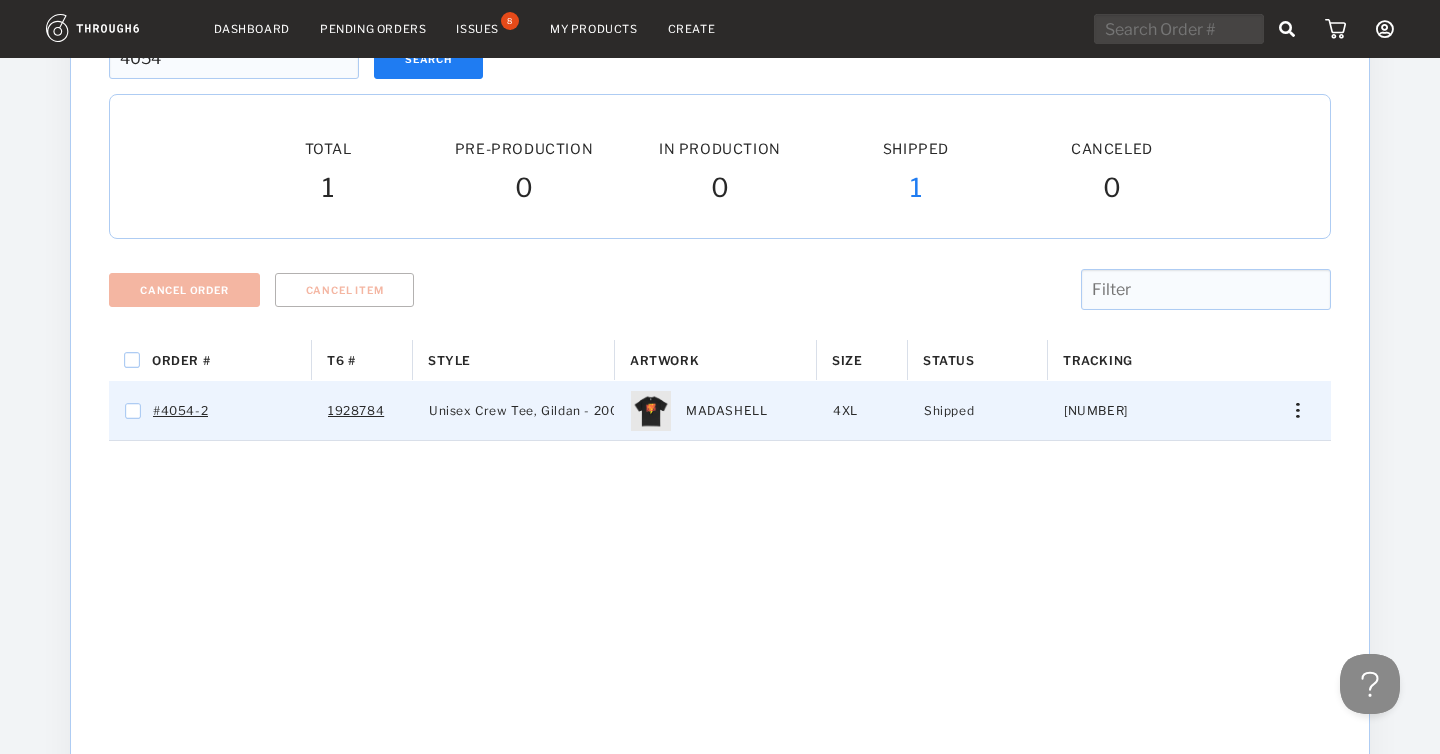 checkbox on "true" 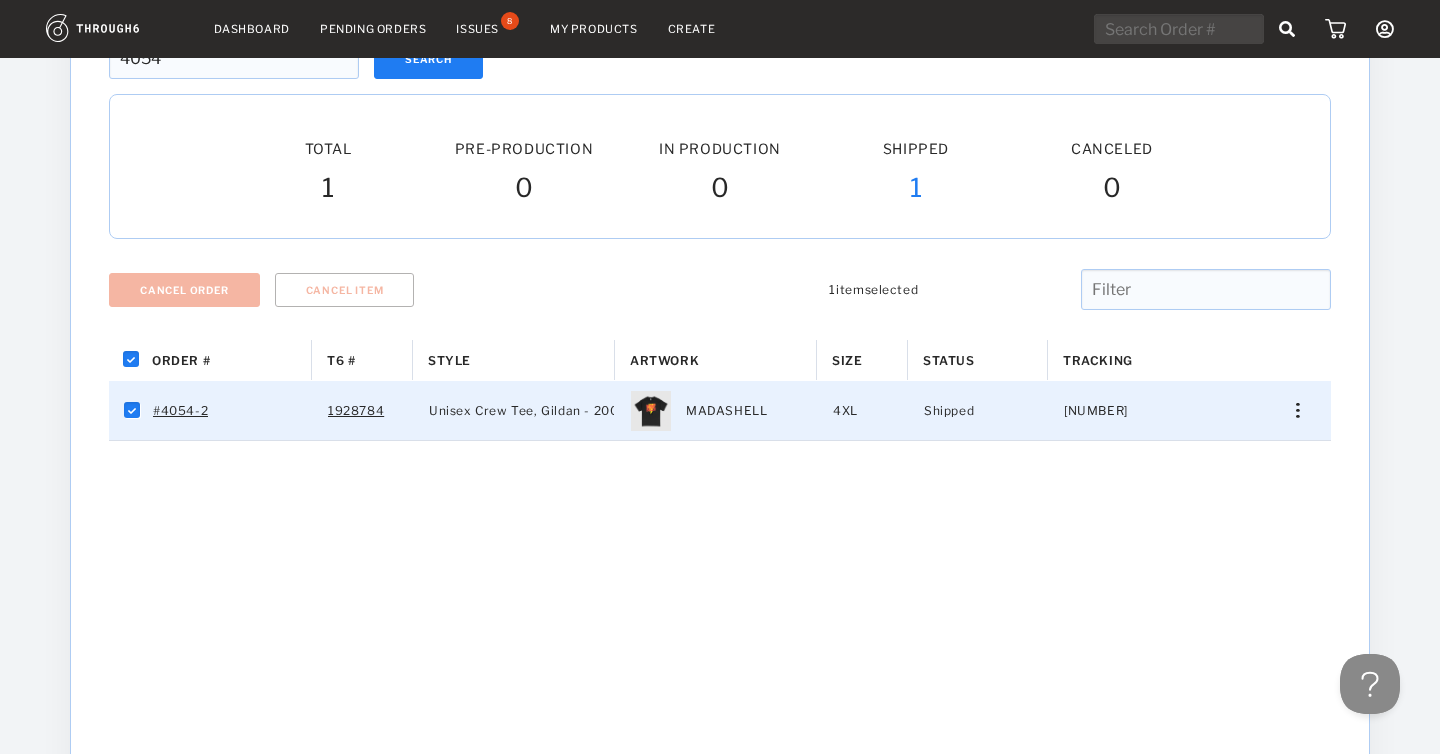 click at bounding box center [1290, 410] 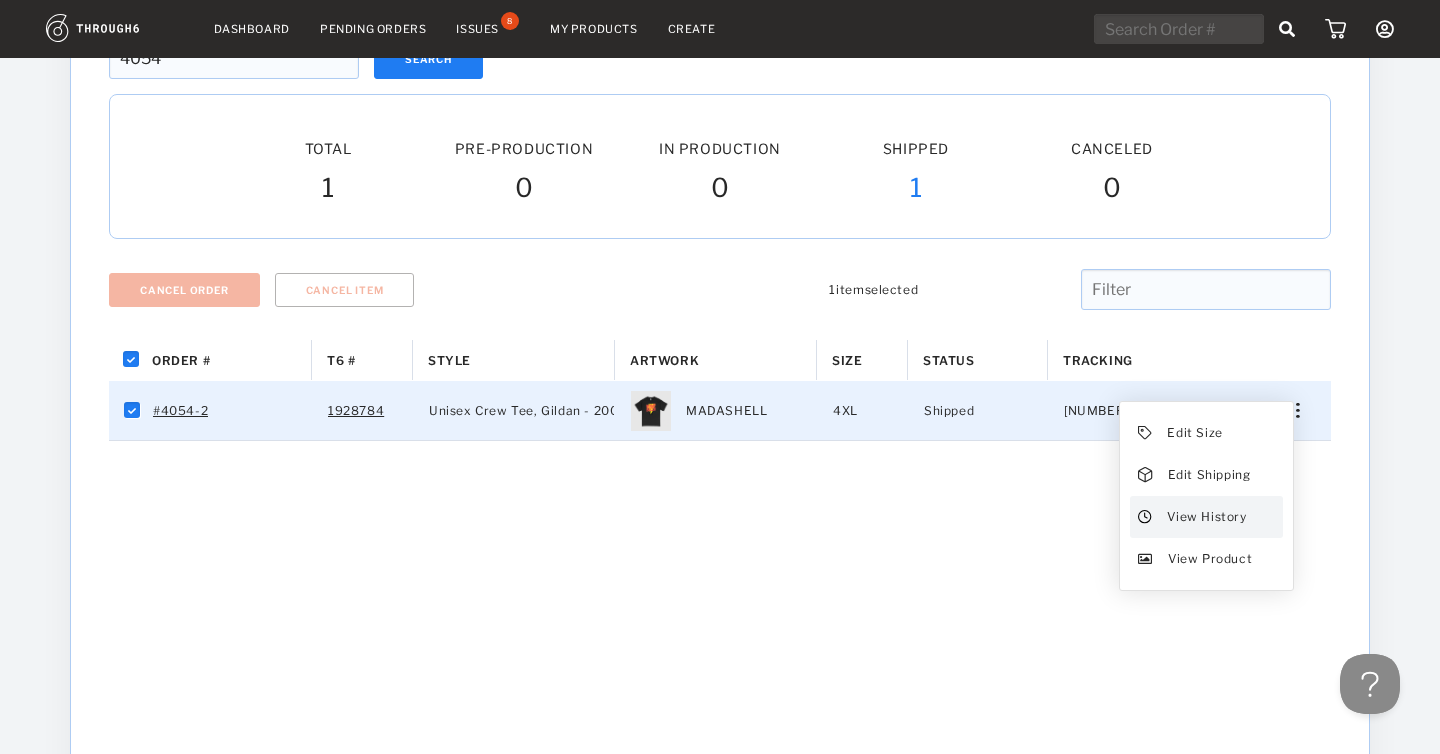 click on "View History" at bounding box center [1206, 517] 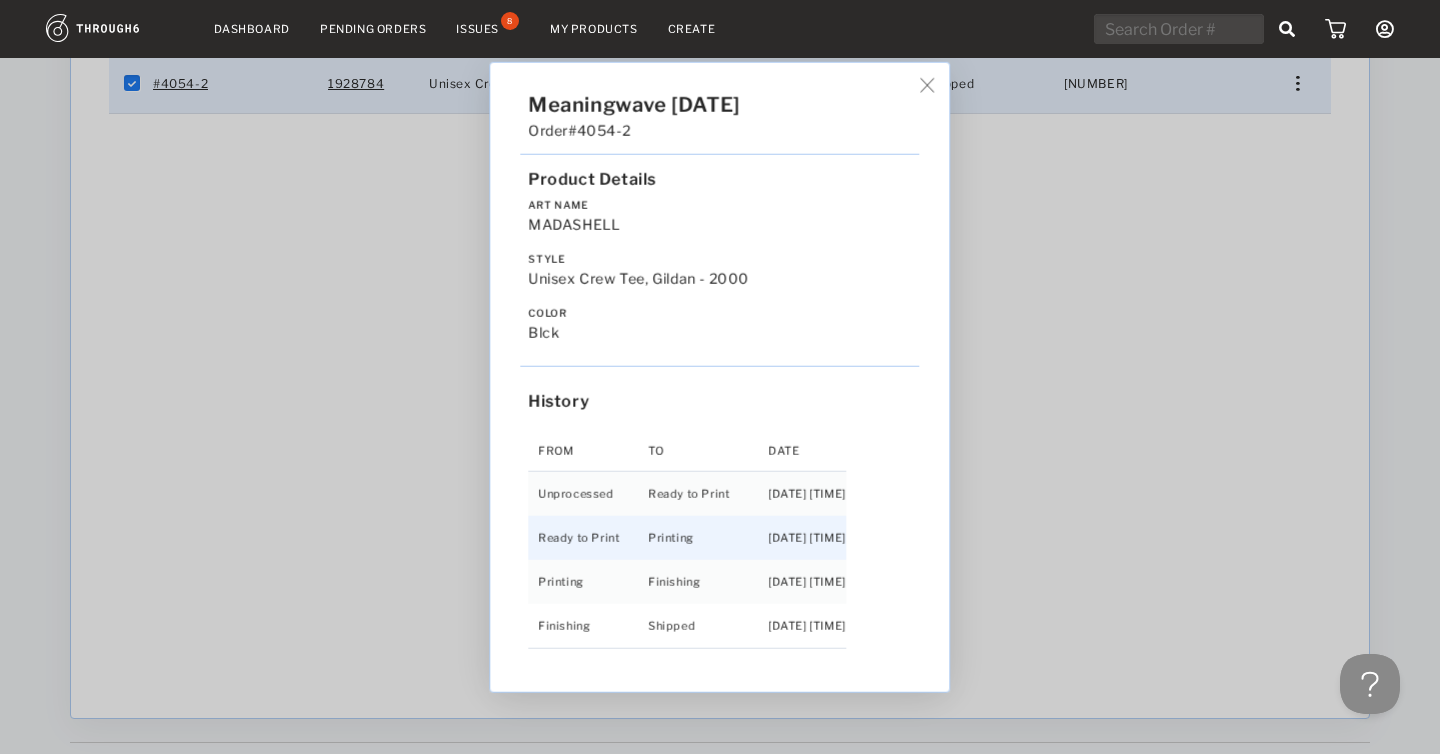 scroll, scrollTop: 561, scrollLeft: 0, axis: vertical 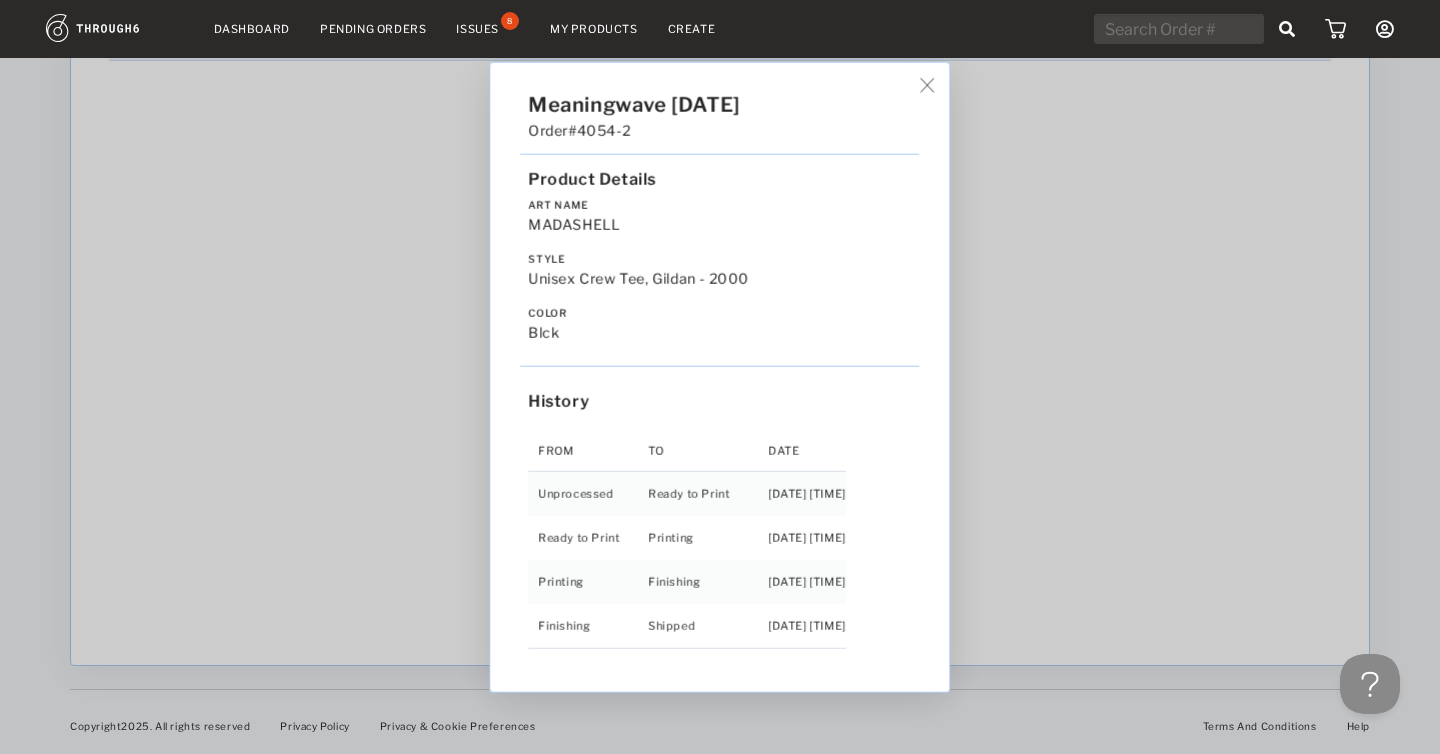 click on "Meaningwave   [DATE] Order  #[NUMBER] Product Details Art Name MADASHELL Style Unisex Crew Tee, Gildan - 2000 Color blck History From To Date Unprocessed Ready to Print [DATE] [TIME] Ready to Print Printing [DATE] [TIME] Printing Finishing [DATE] [TIME] Finishing Shipped [DATE] [TIME]" at bounding box center (720, 377) 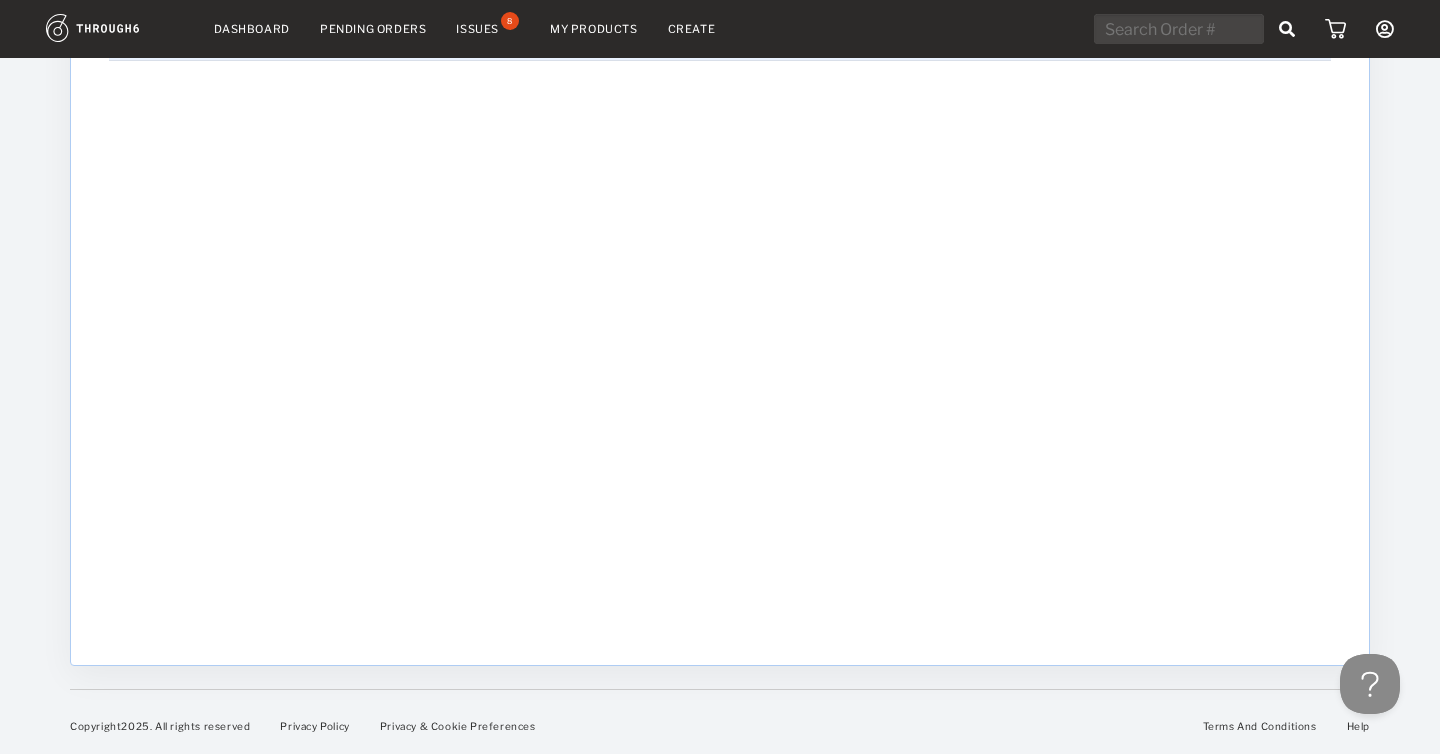 click at bounding box center (1179, 29) 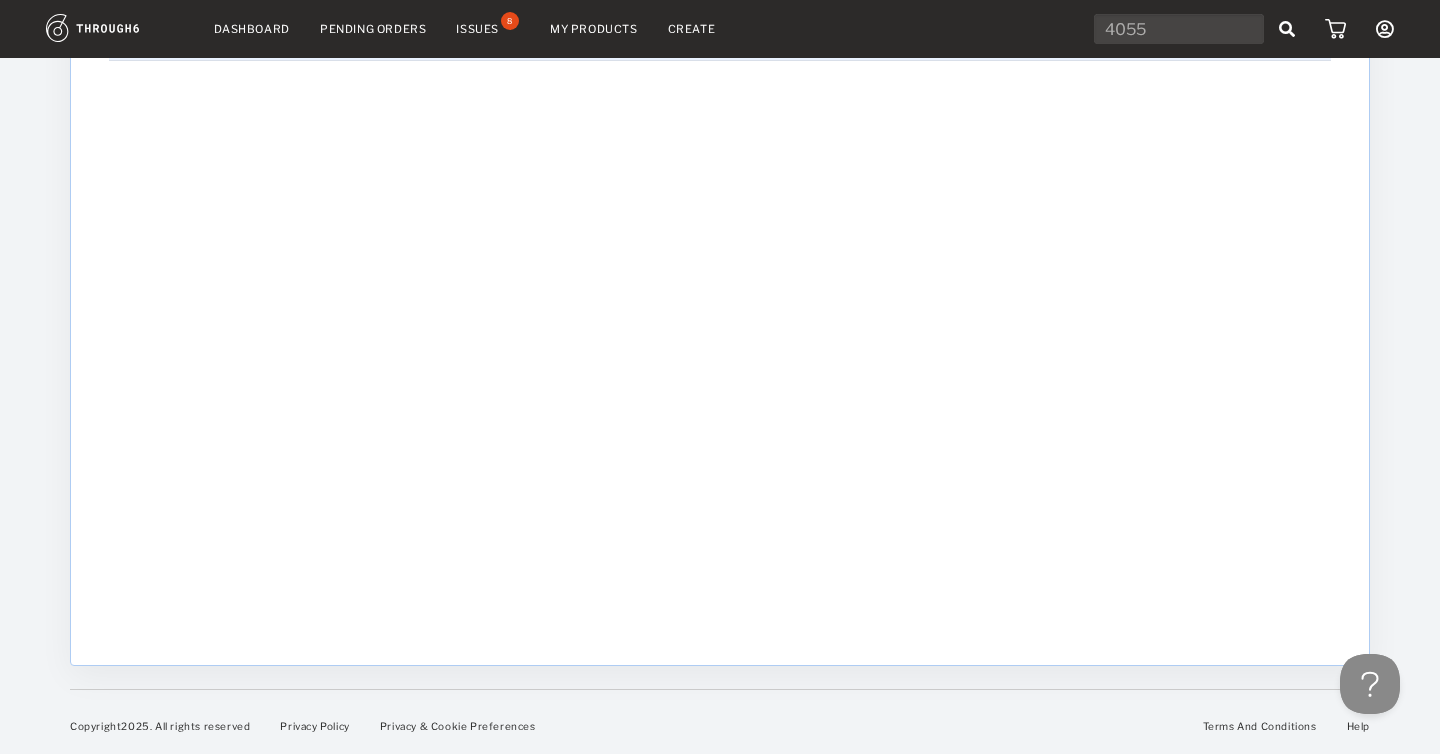 type on "4055" 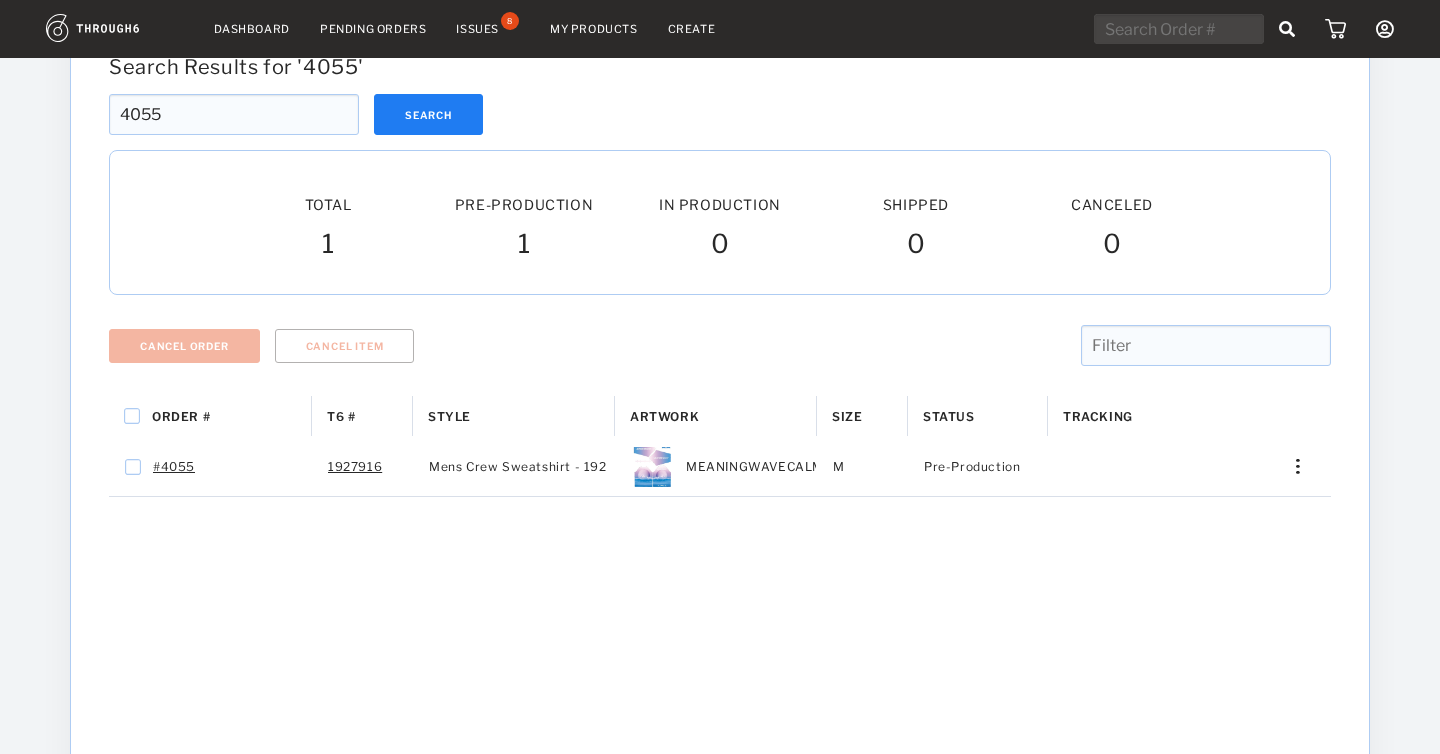 scroll, scrollTop: 125, scrollLeft: 0, axis: vertical 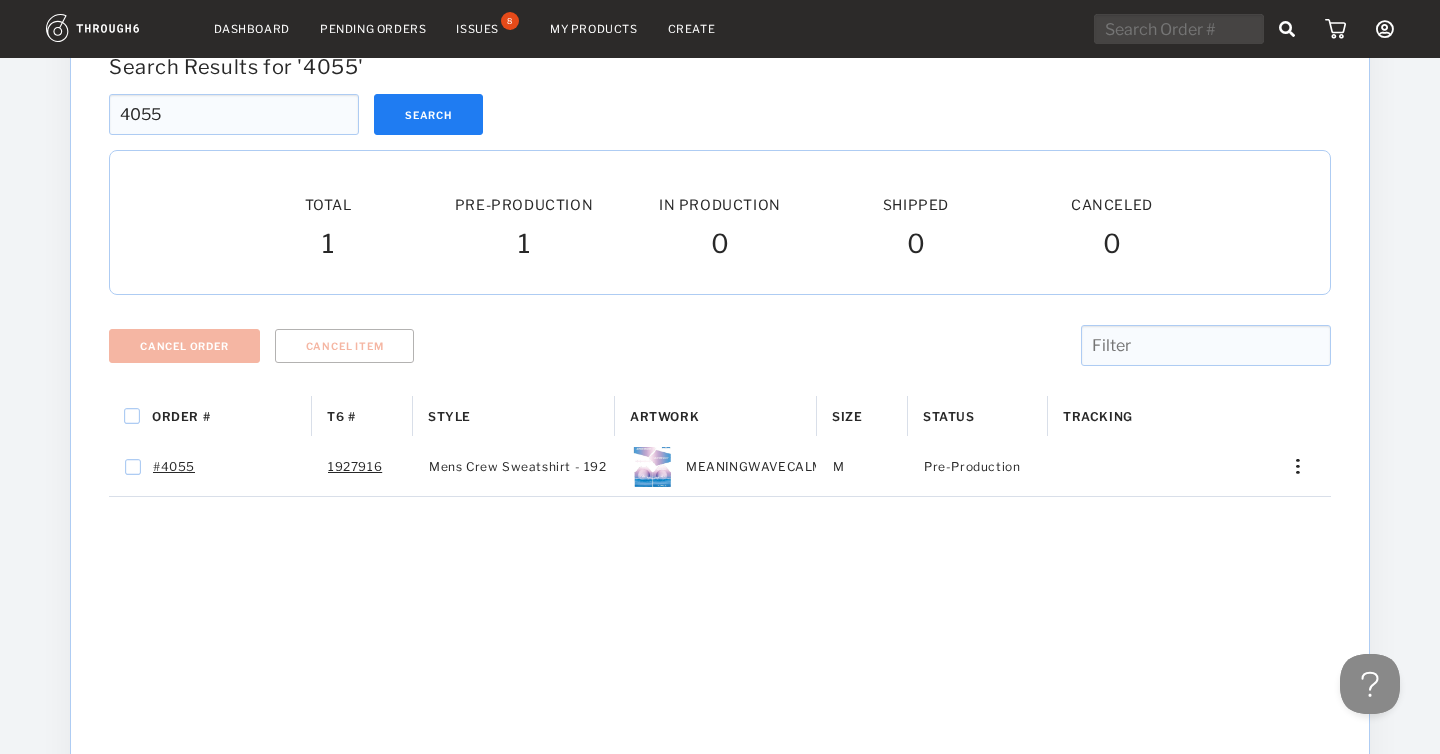 click on "4055" at bounding box center (234, 114) 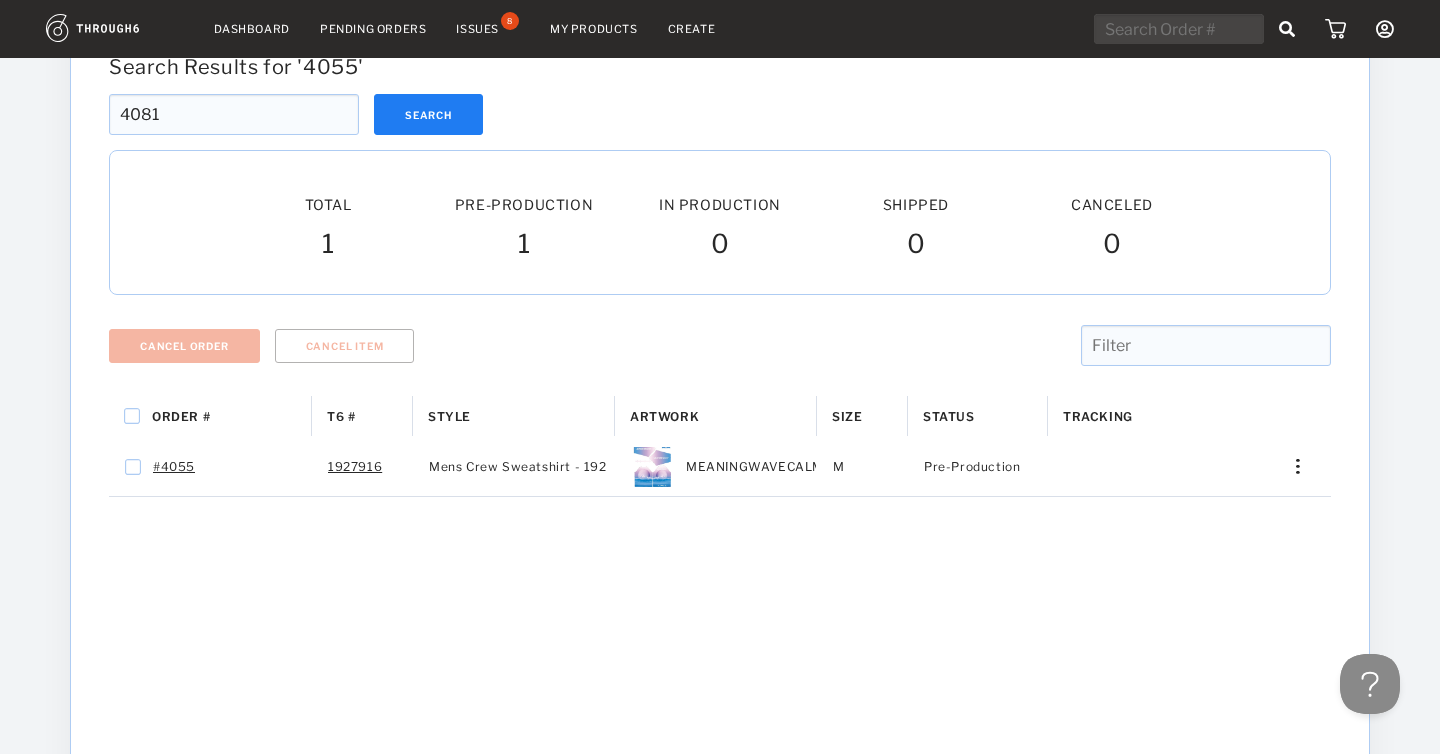 type on "4081" 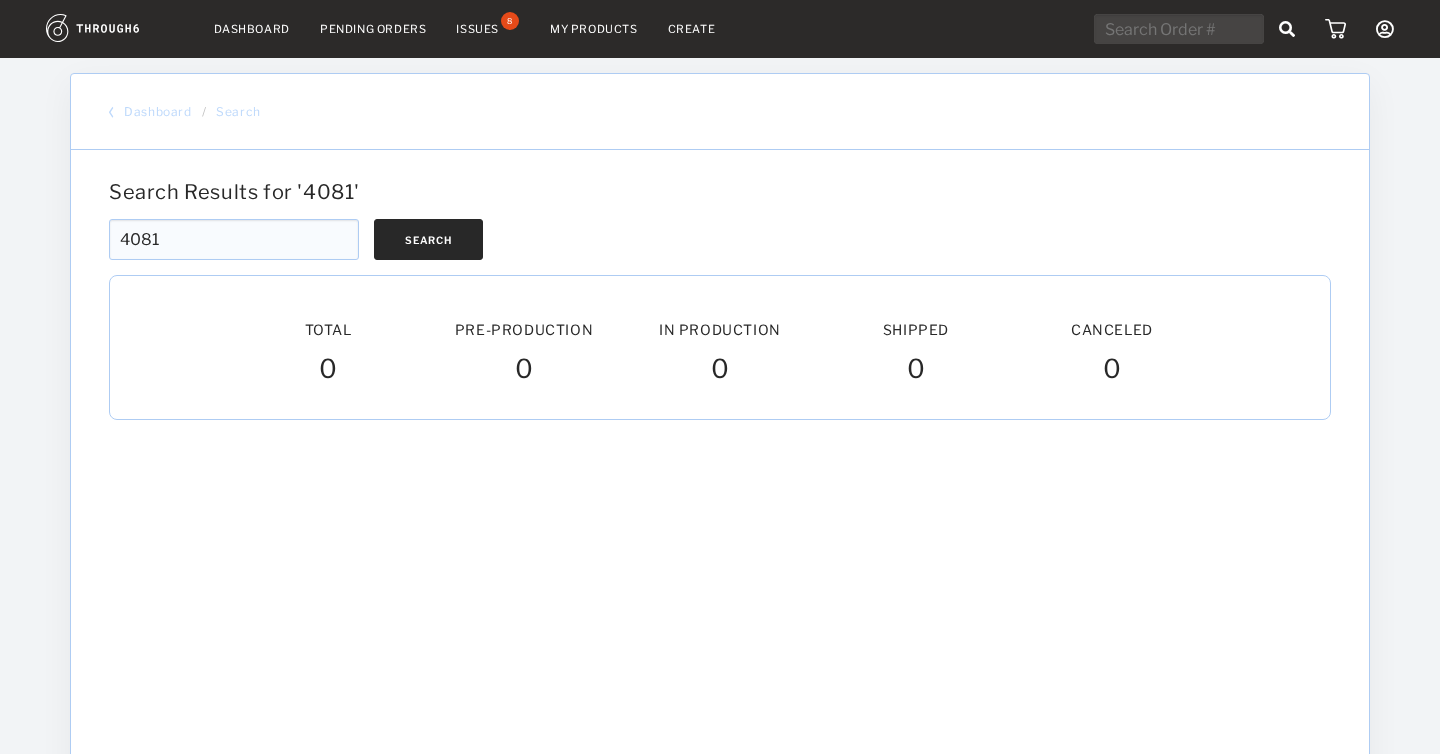 scroll, scrollTop: 0, scrollLeft: 0, axis: both 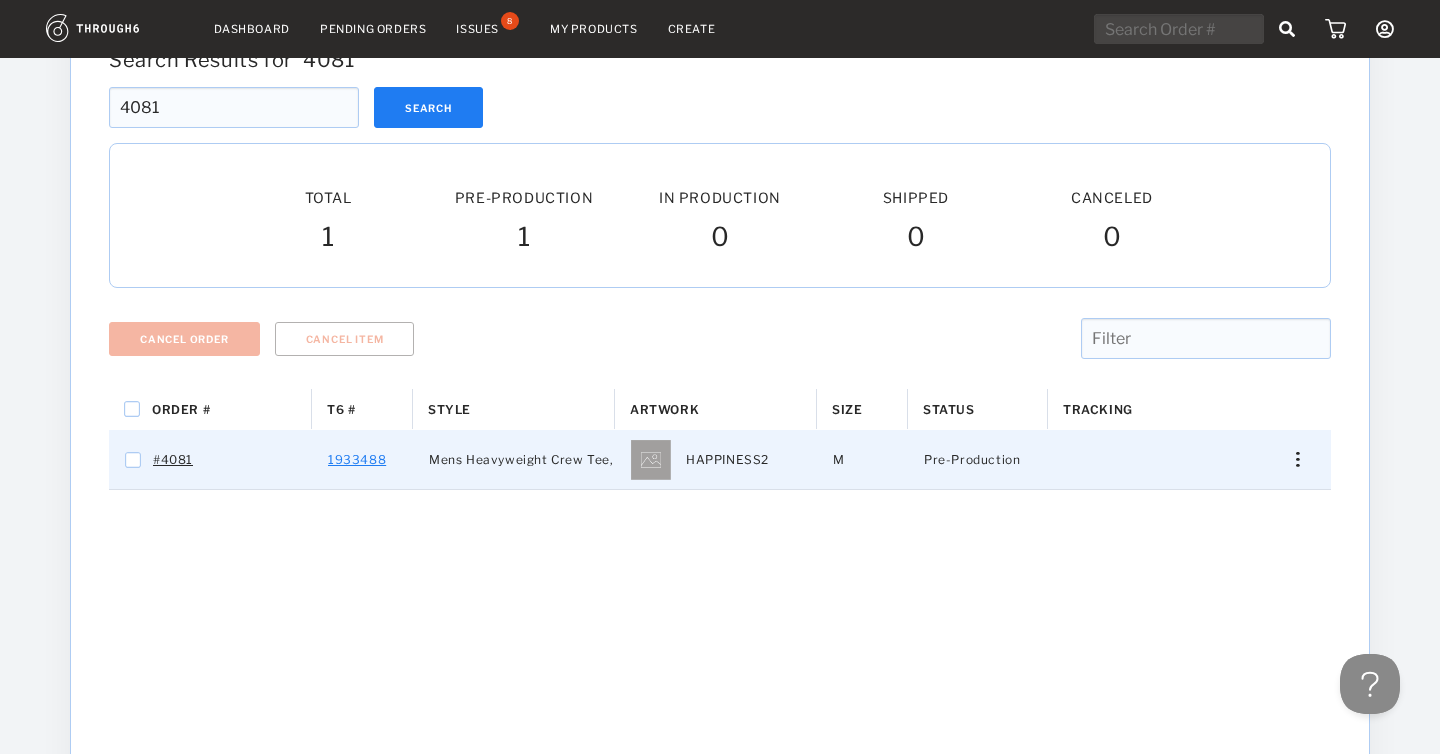click on "1933488" at bounding box center (357, 460) 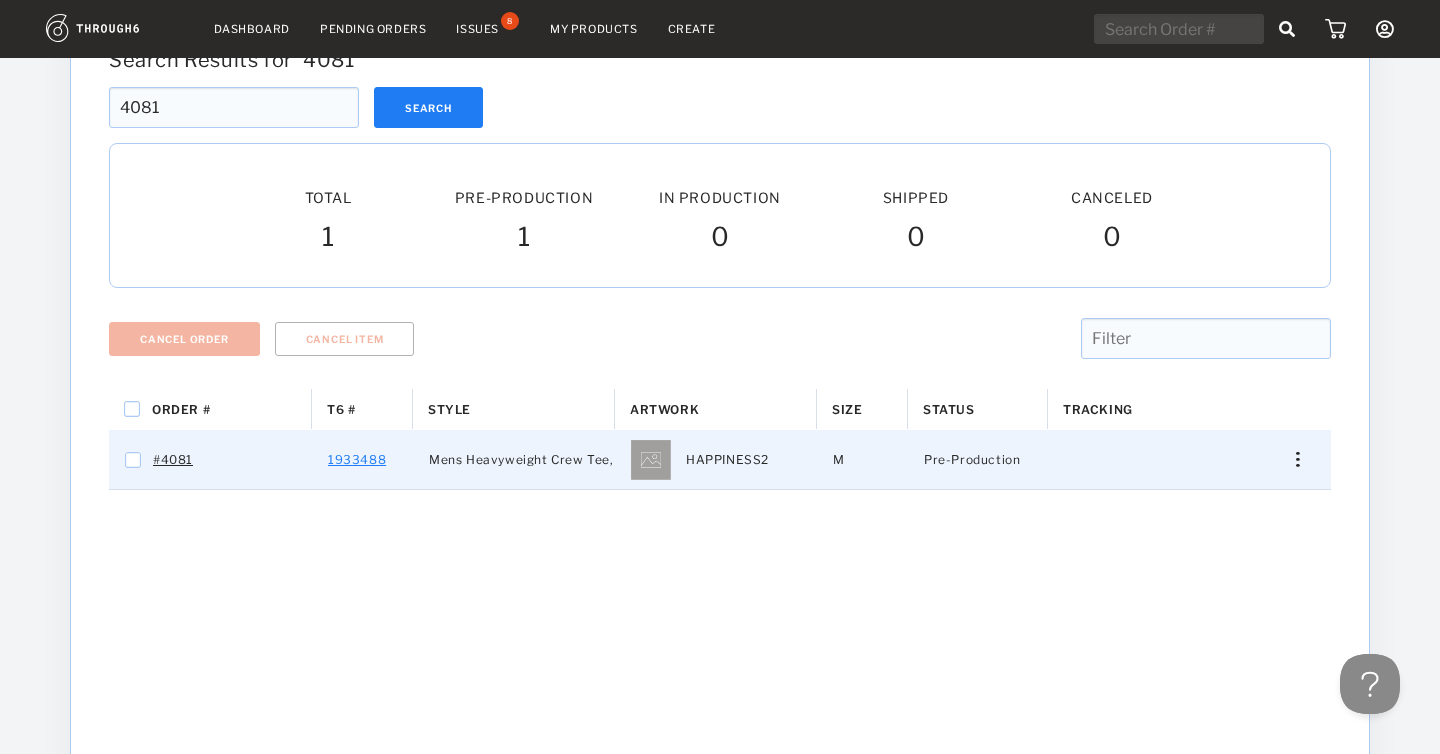 checkbox on "true" 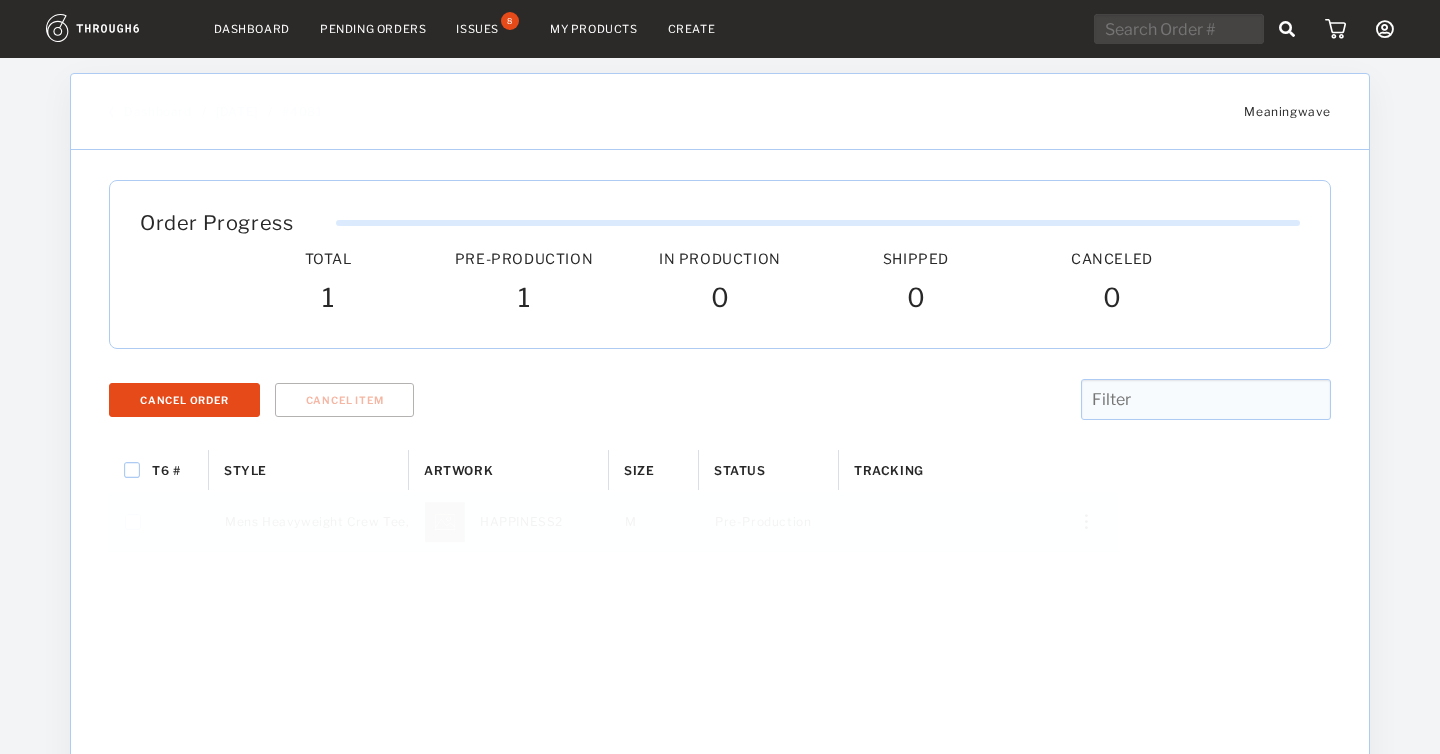 scroll, scrollTop: 0, scrollLeft: 0, axis: both 